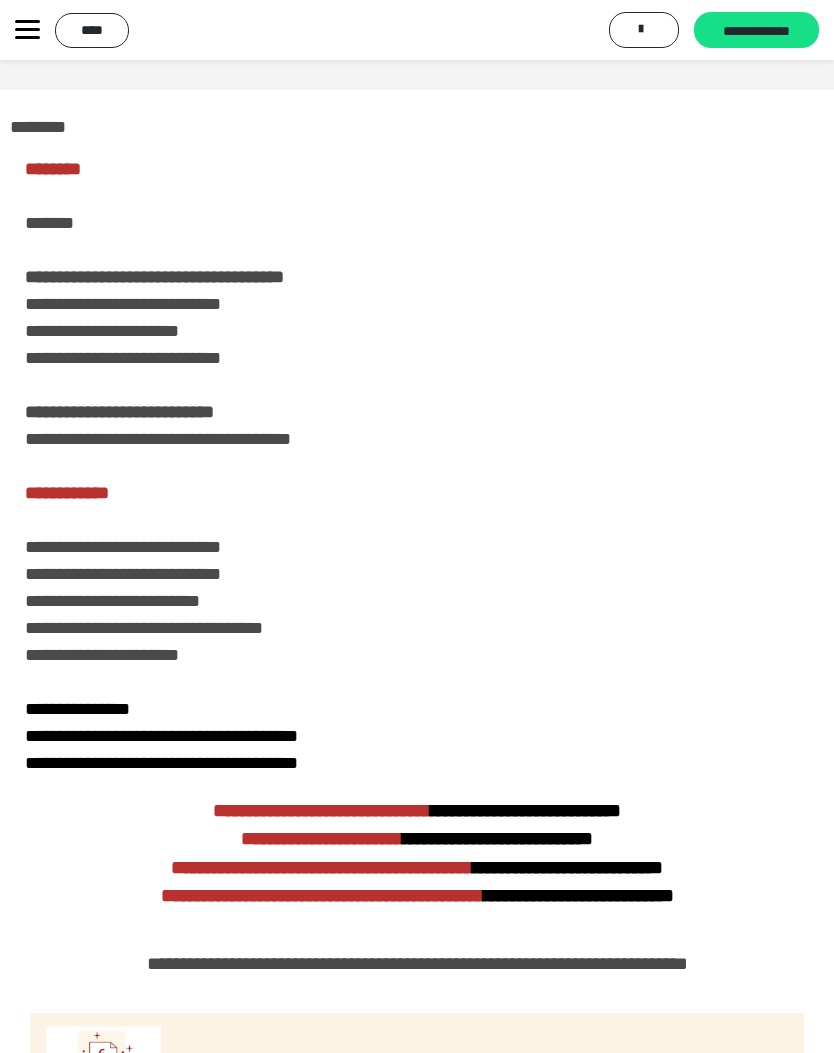 scroll, scrollTop: 4480, scrollLeft: 0, axis: vertical 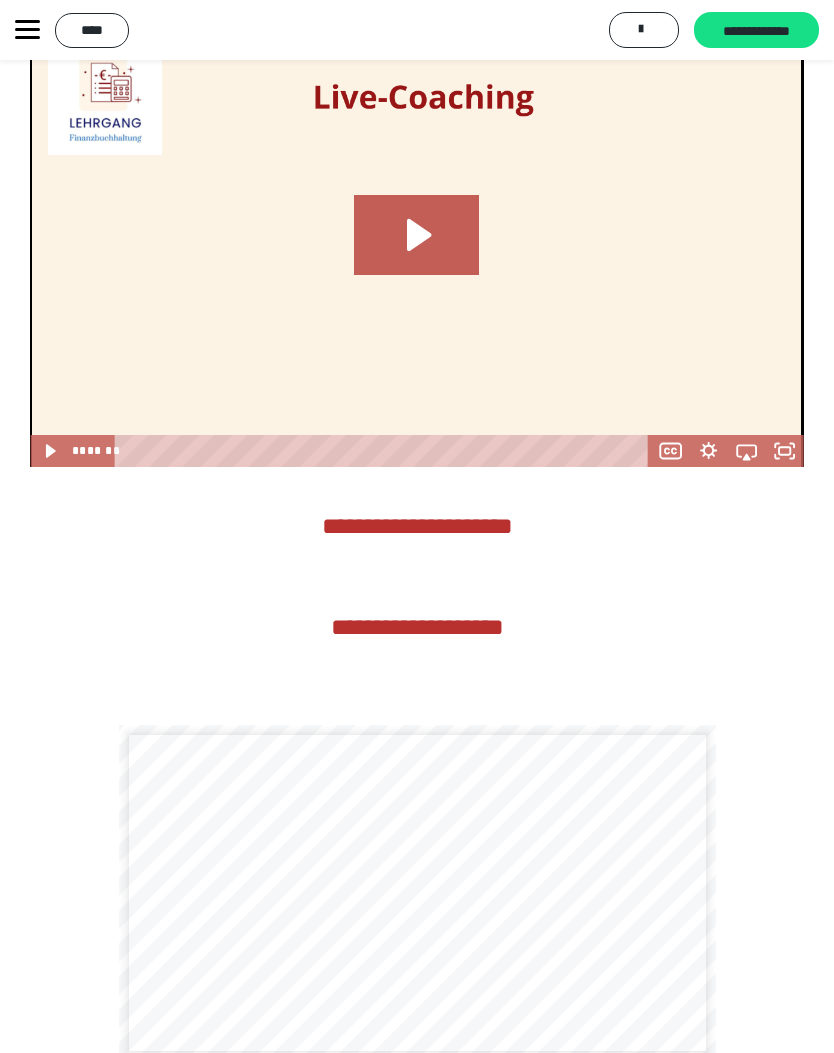click on "**********" at bounding box center [756, 31] 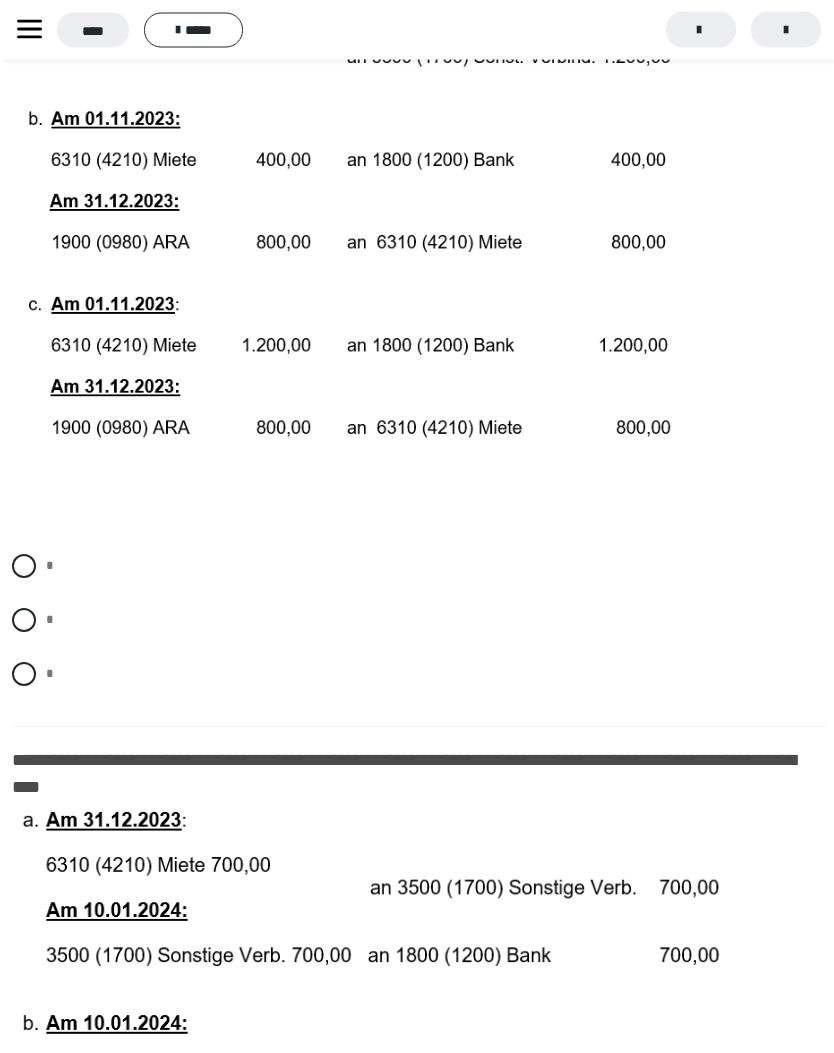 scroll, scrollTop: 503, scrollLeft: 0, axis: vertical 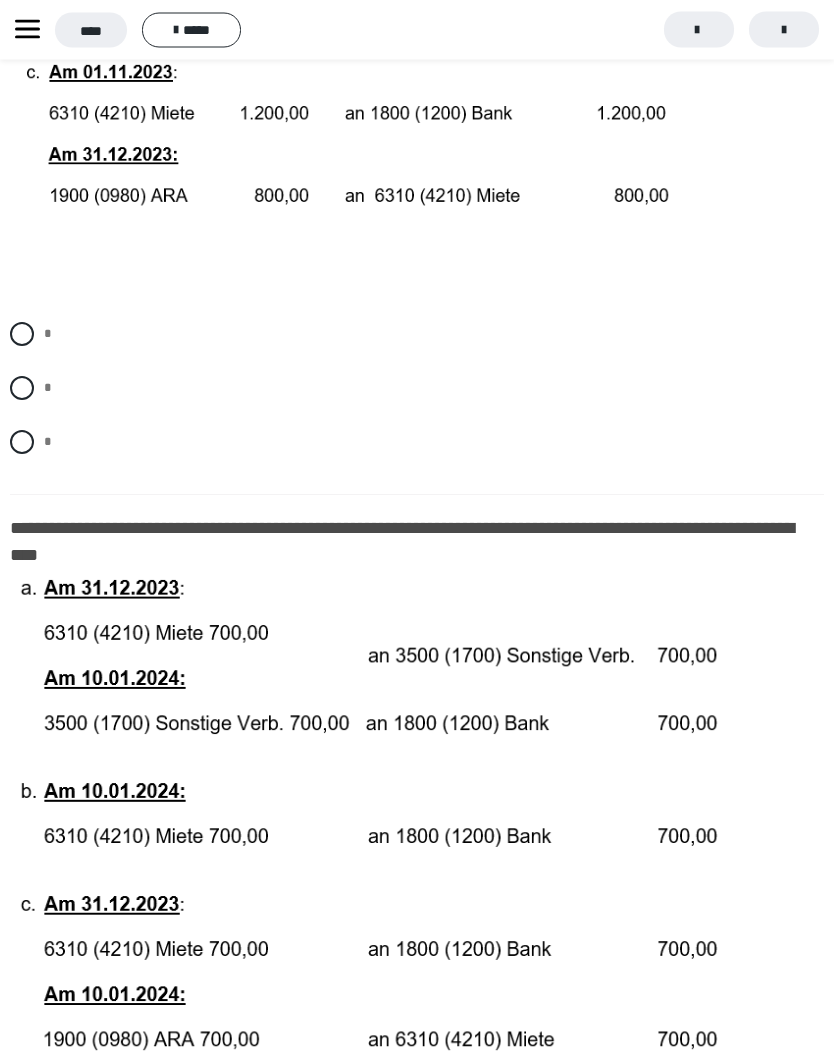 click at bounding box center [22, 443] 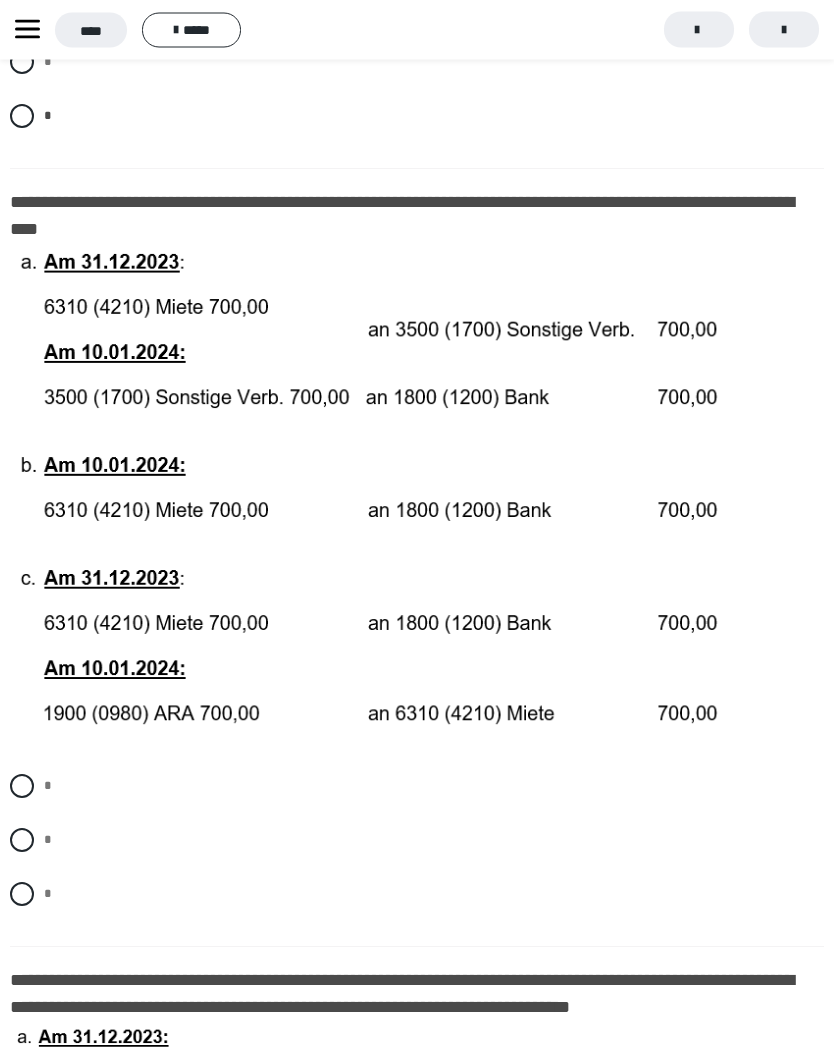 scroll, scrollTop: 1052, scrollLeft: 0, axis: vertical 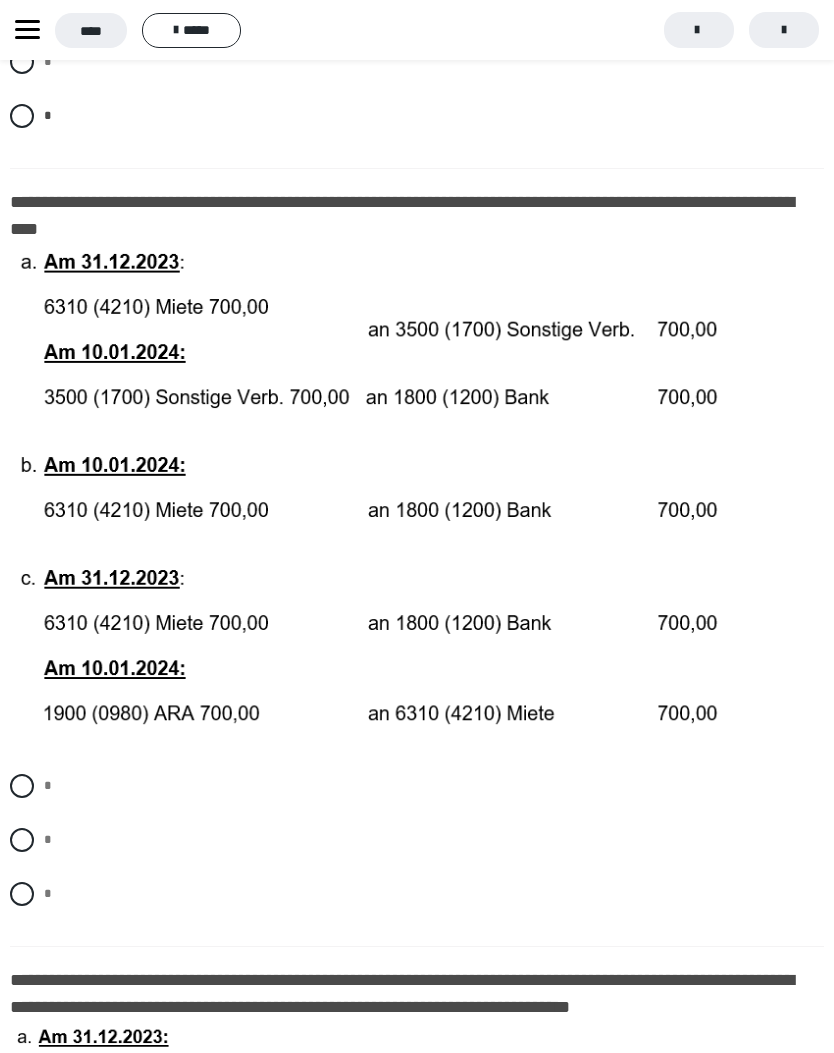 click at bounding box center (22, 786) 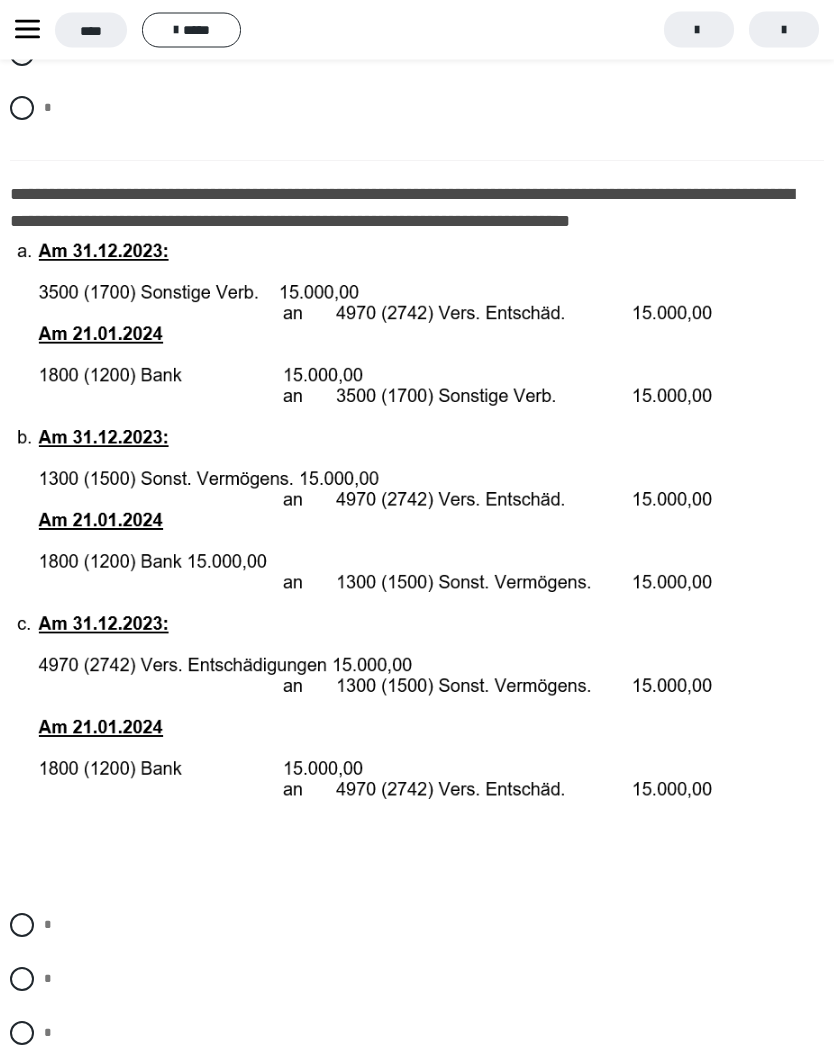scroll, scrollTop: 1838, scrollLeft: 0, axis: vertical 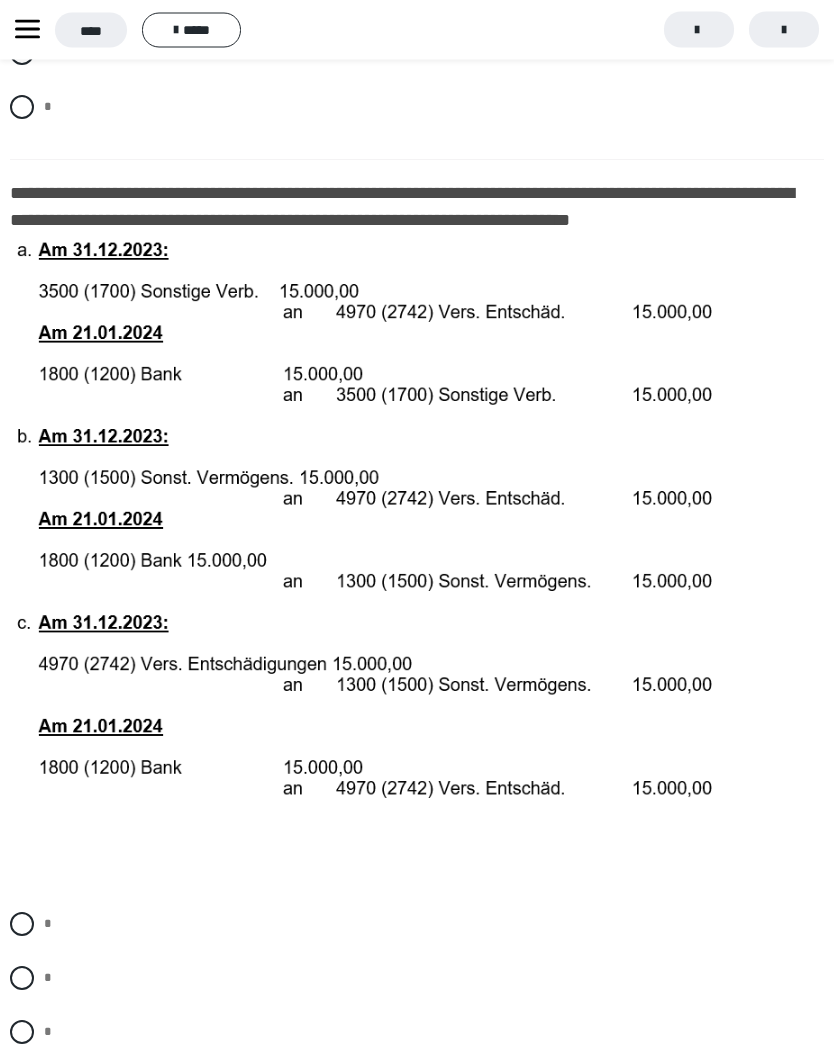 click at bounding box center (22, 979) 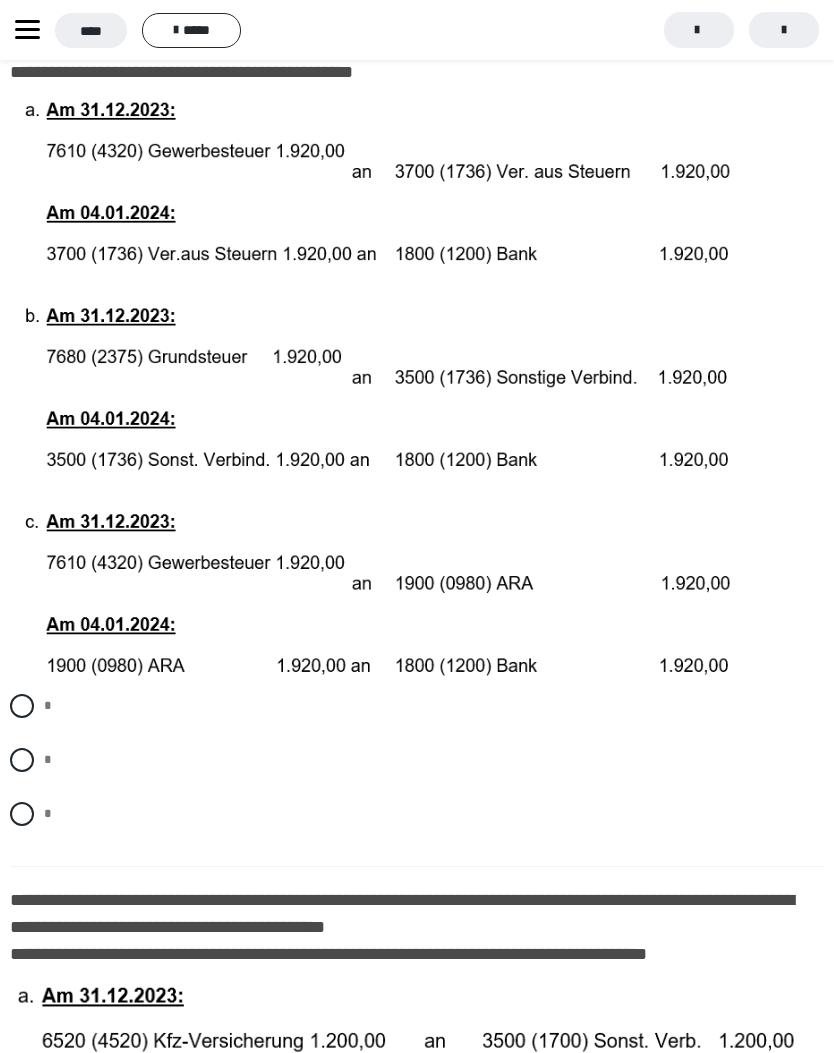 scroll, scrollTop: 2925, scrollLeft: 0, axis: vertical 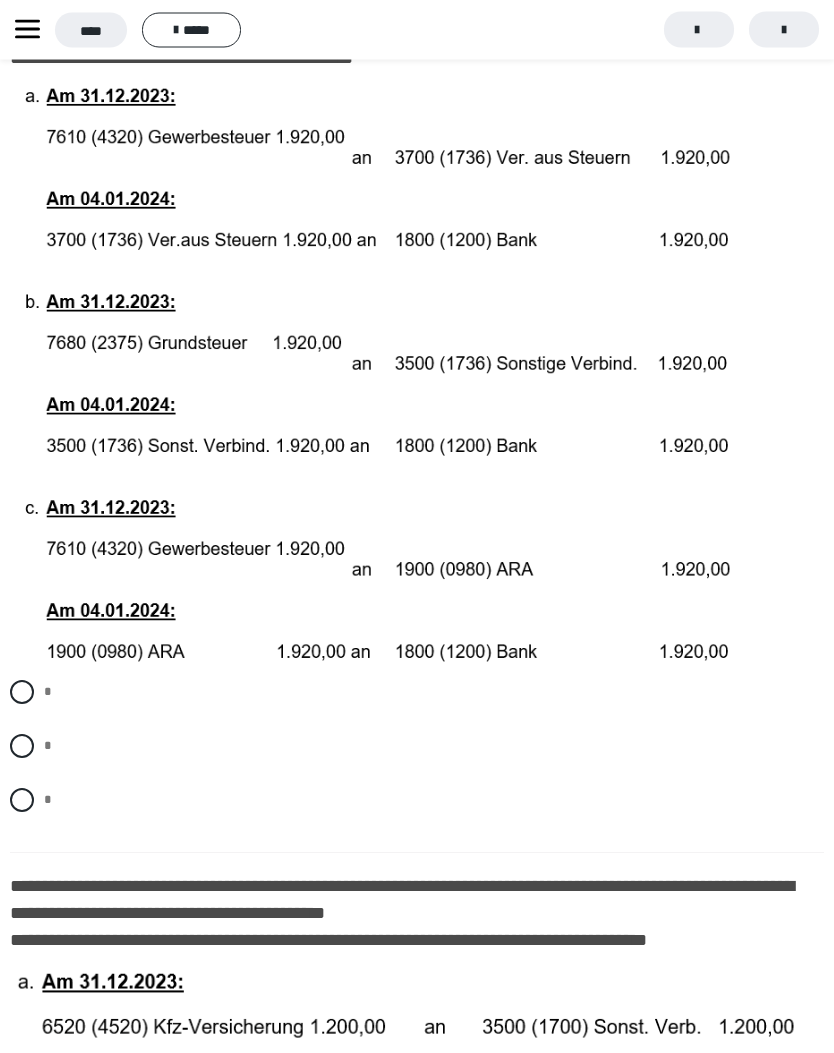 click at bounding box center (22, 693) 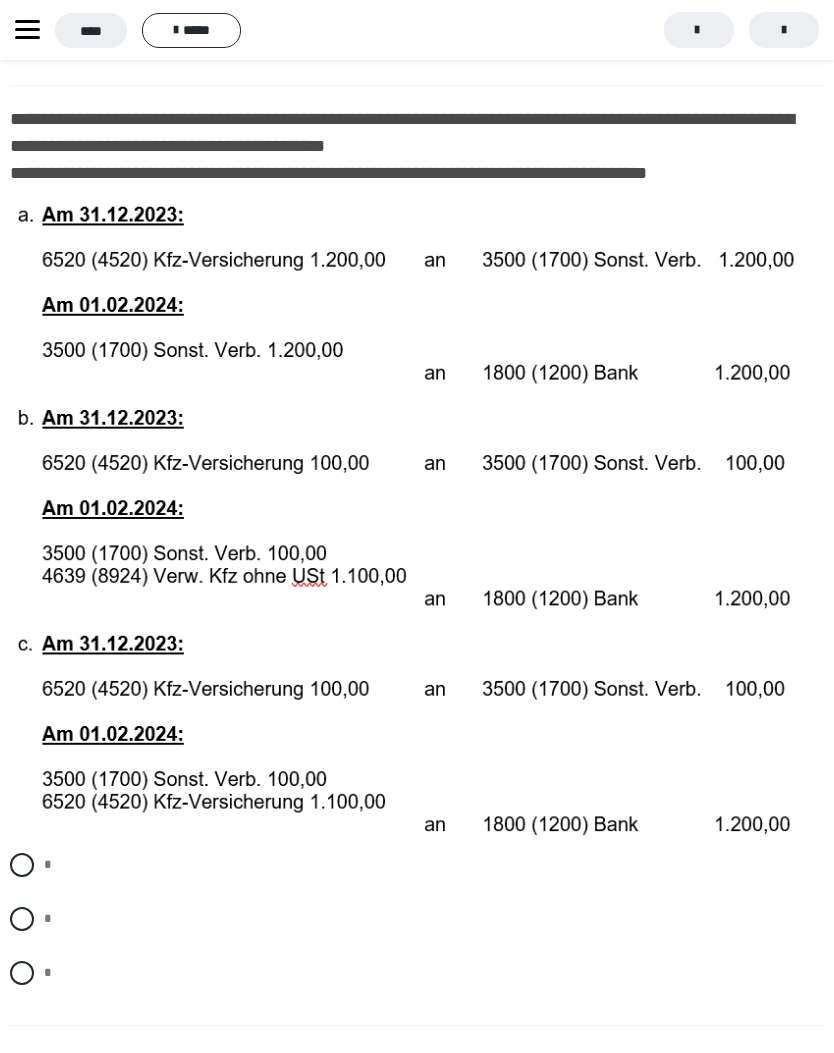 scroll, scrollTop: 3715, scrollLeft: 0, axis: vertical 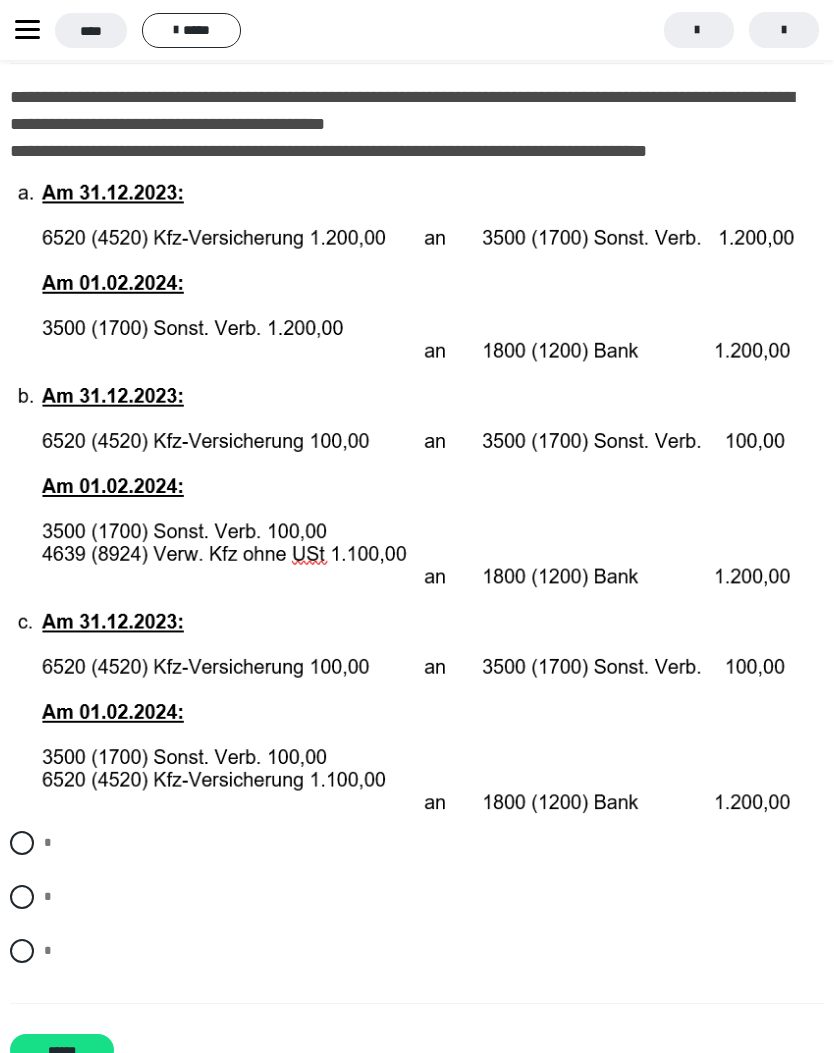 click on "**********" at bounding box center [417, -1268] 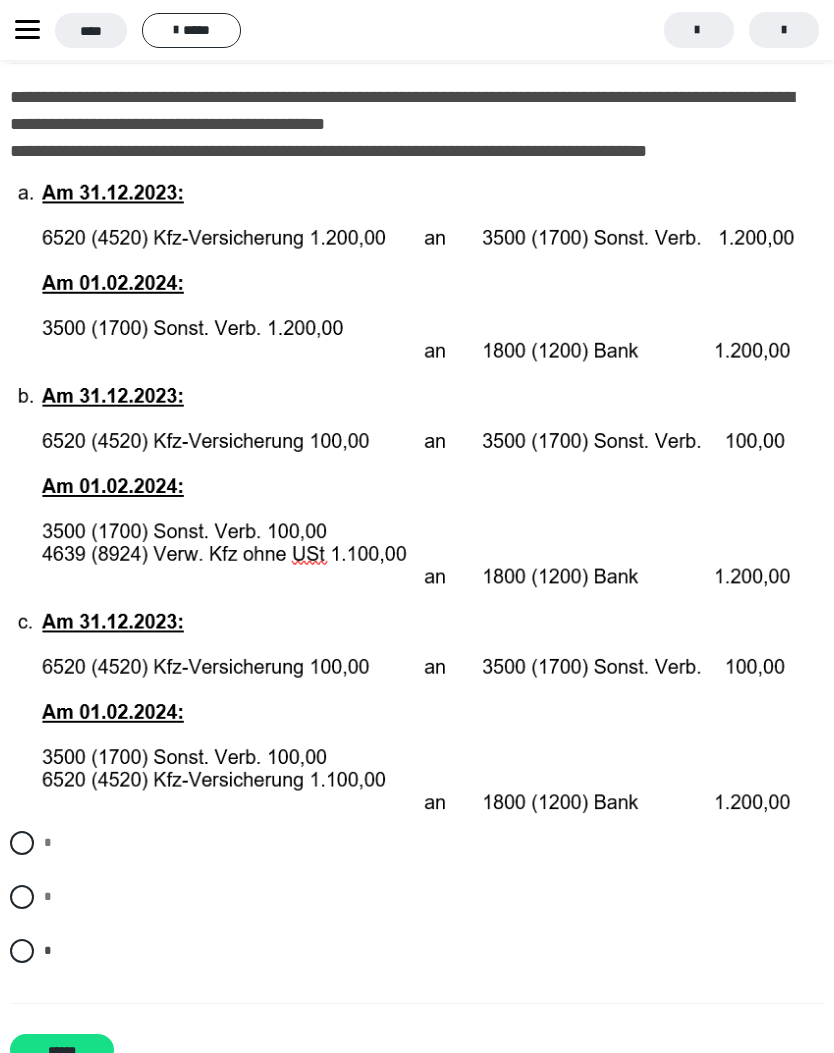 click on "******" at bounding box center (62, 1050) 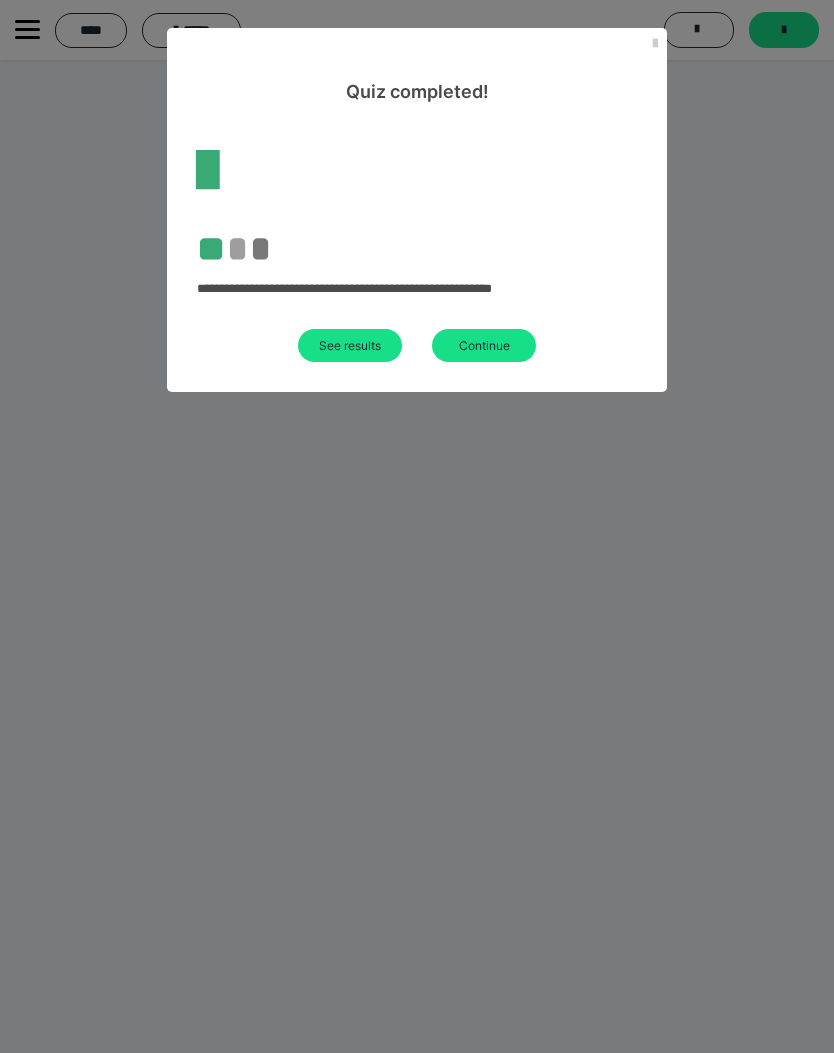 scroll, scrollTop: 85, scrollLeft: 0, axis: vertical 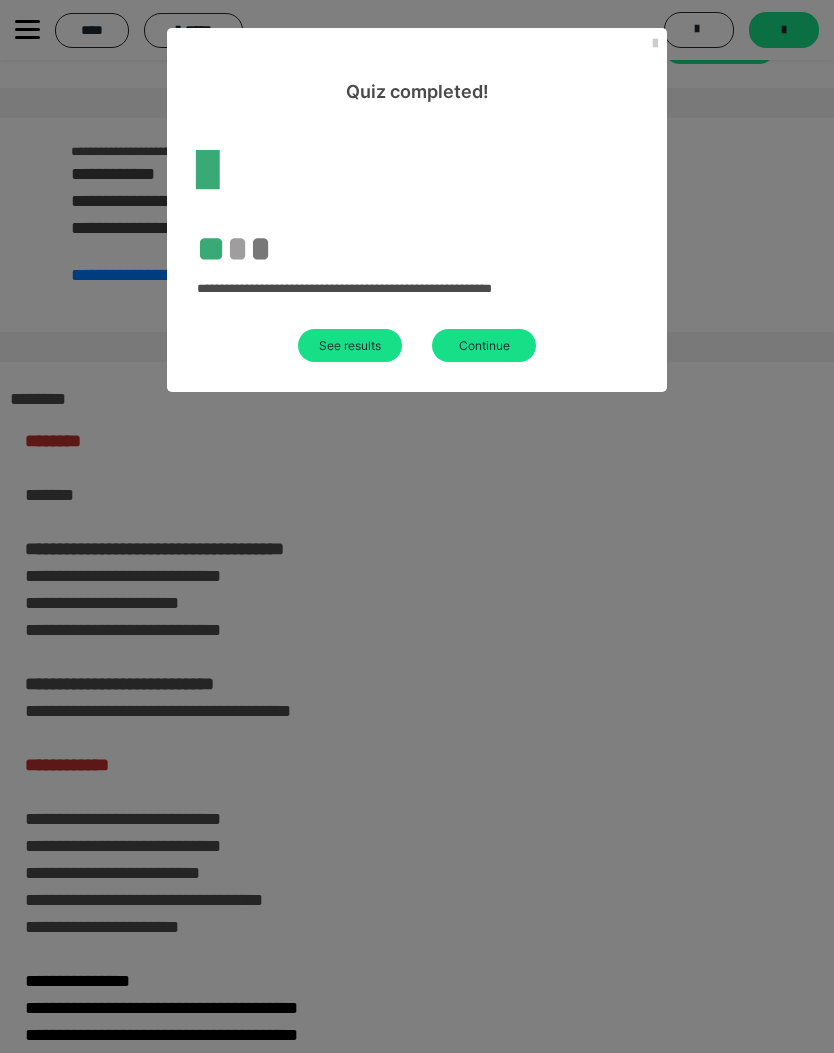 click on "See results" at bounding box center (350, 345) 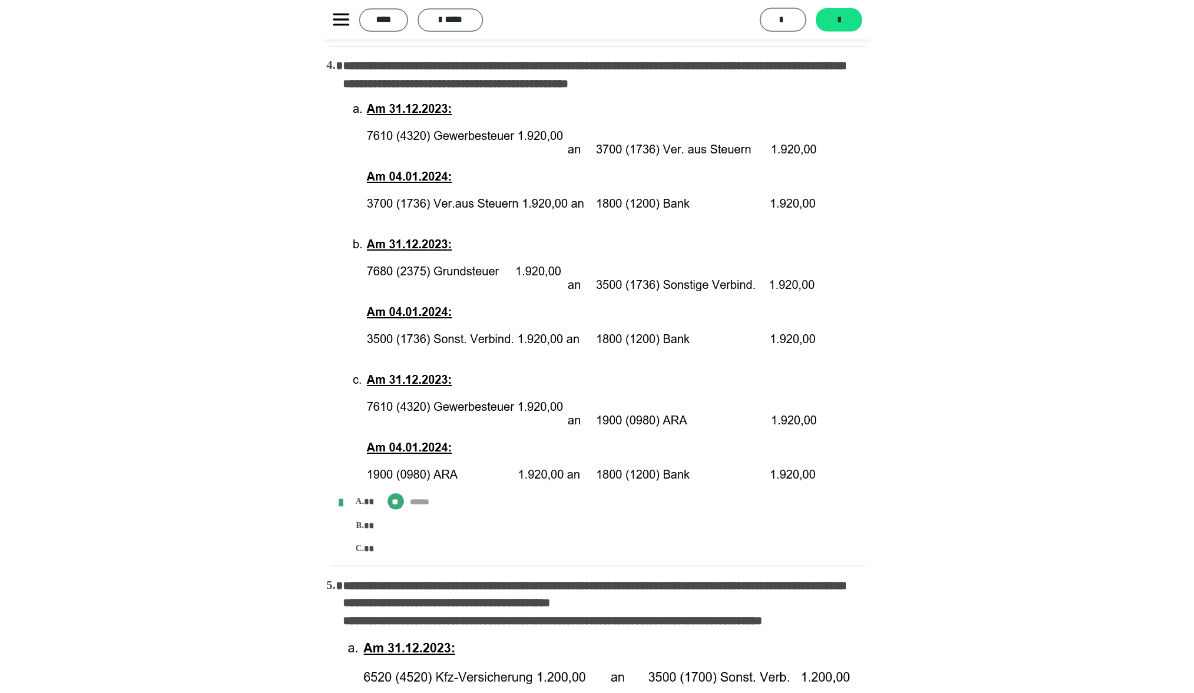 scroll, scrollTop: 2574, scrollLeft: 0, axis: vertical 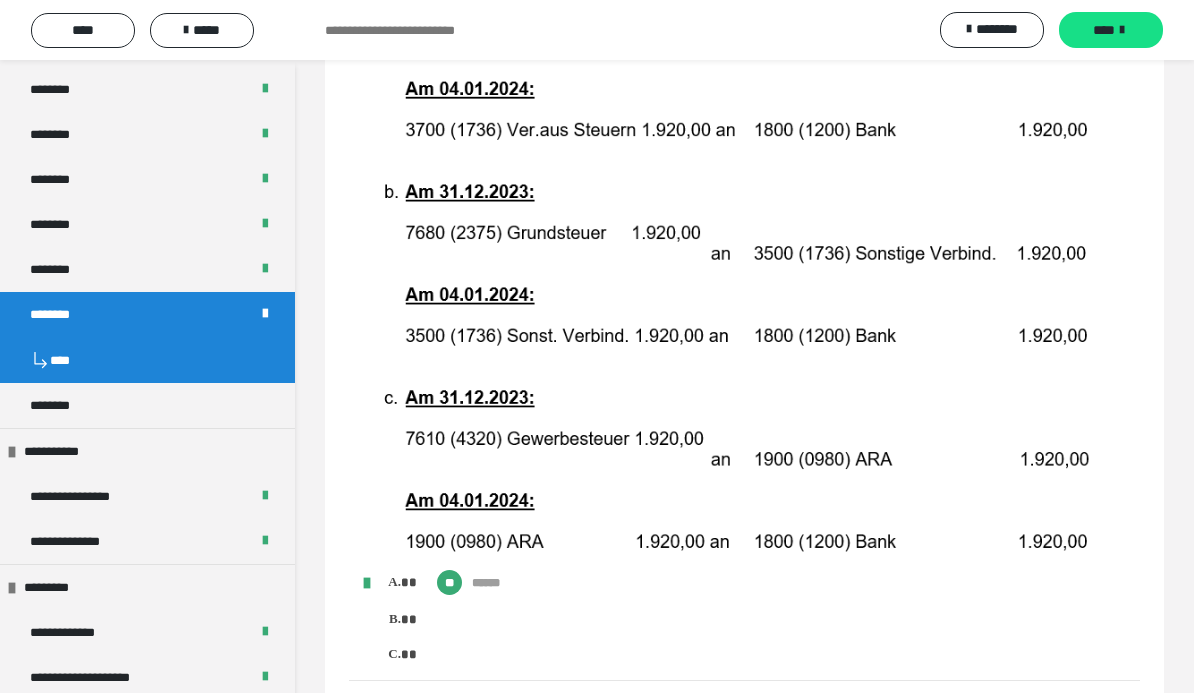 click on "****" at bounding box center (1111, 30) 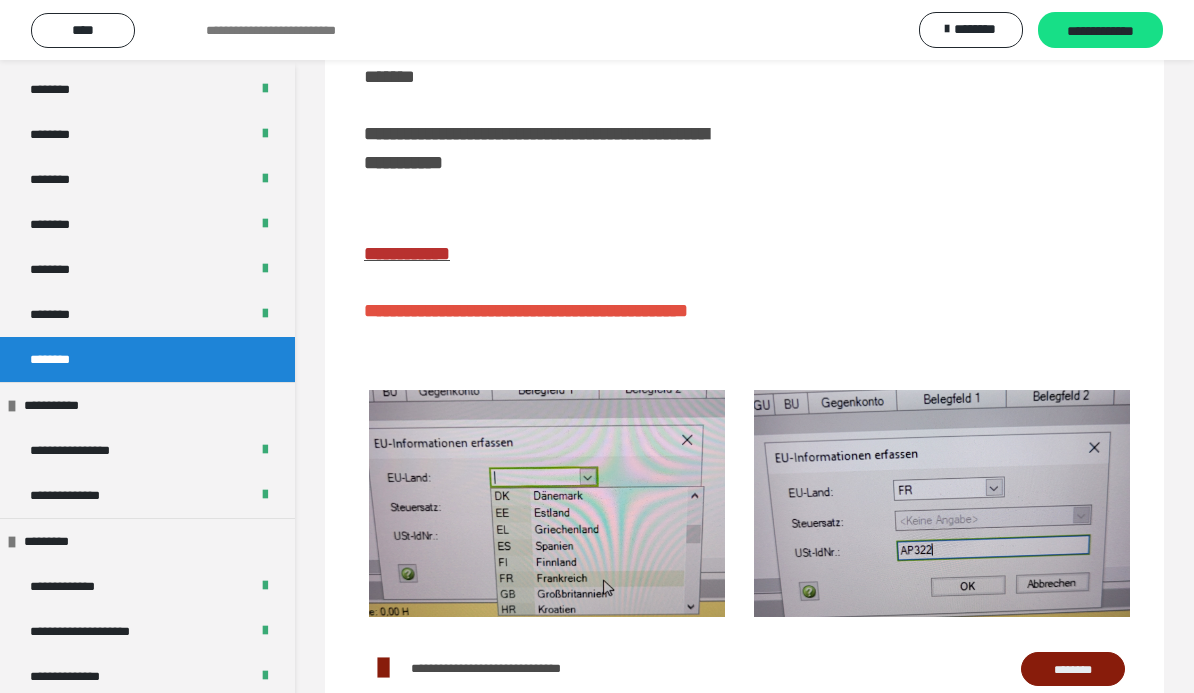 scroll, scrollTop: 238, scrollLeft: 0, axis: vertical 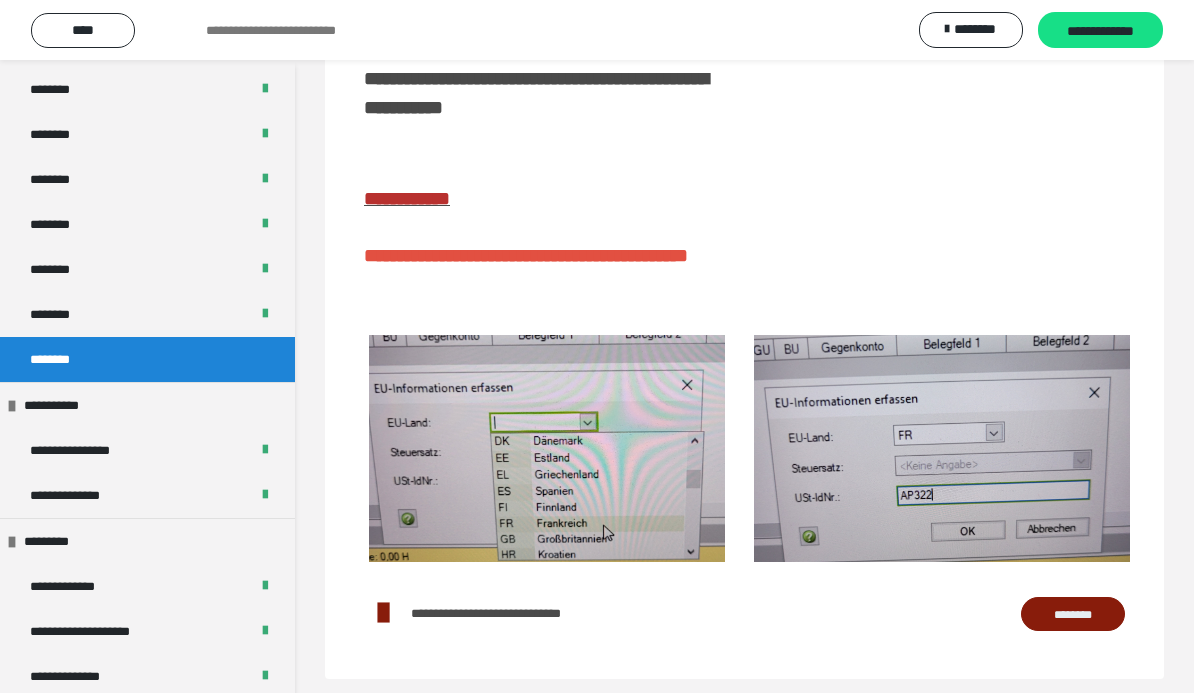 click on "********" at bounding box center [1073, 614] 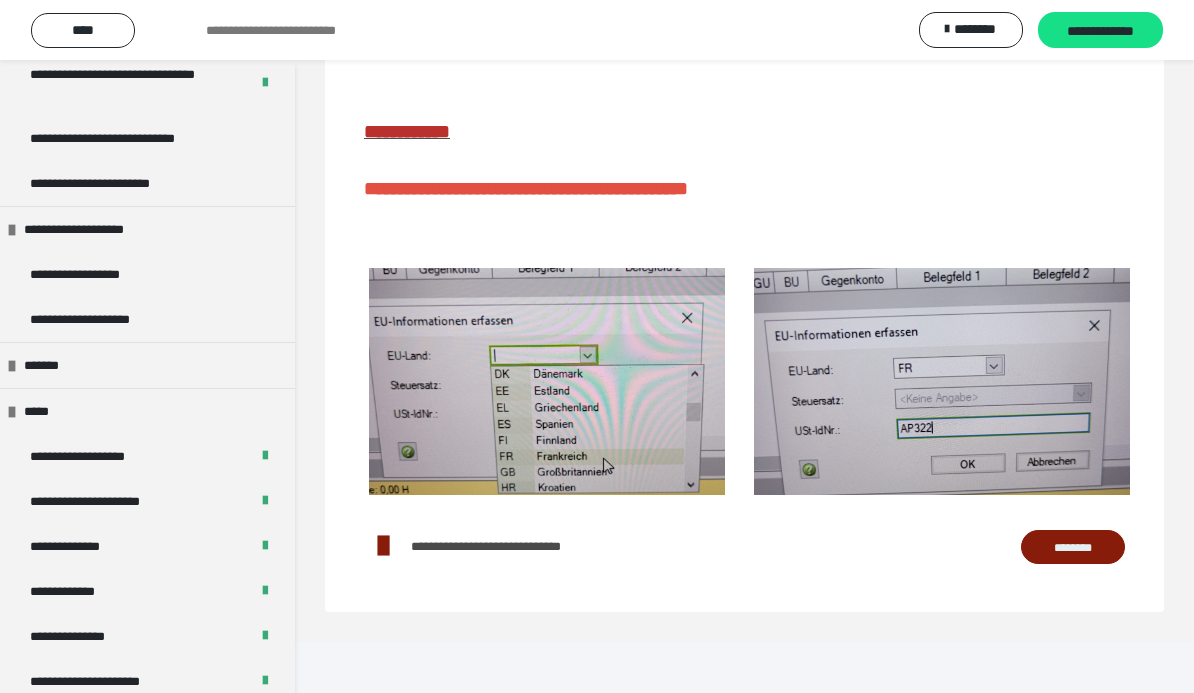 scroll, scrollTop: 1997, scrollLeft: 0, axis: vertical 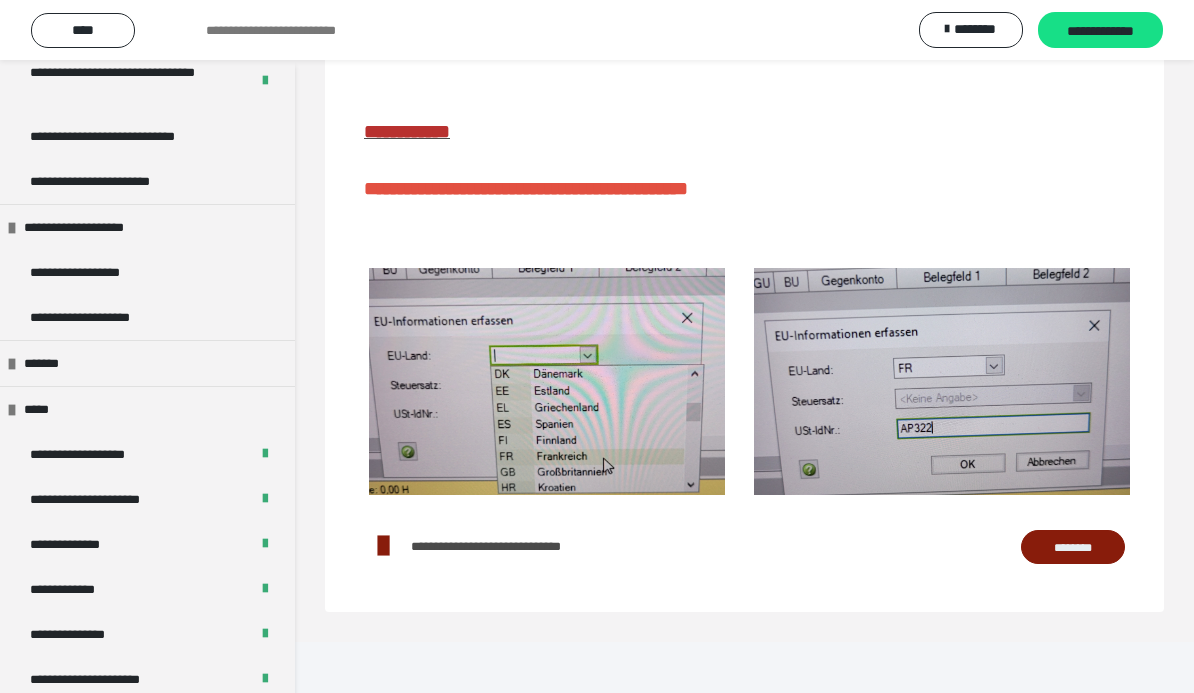 click on "**********" at bounding box center (147, 272) 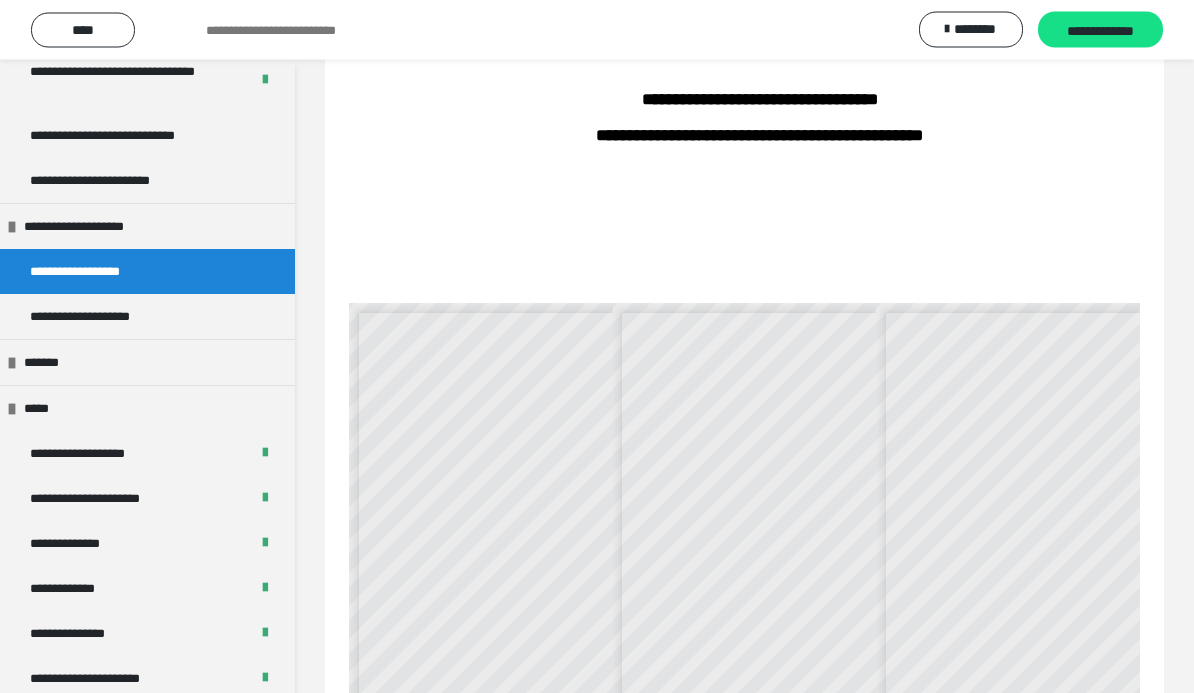 scroll, scrollTop: 383, scrollLeft: 0, axis: vertical 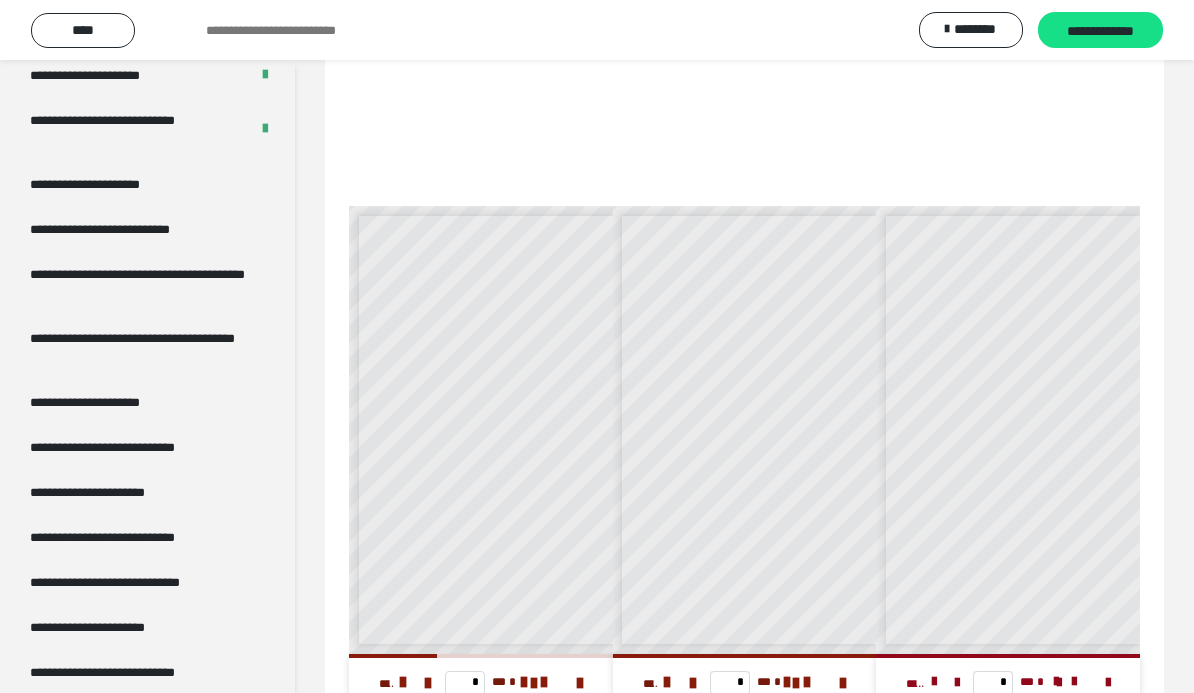 click at bounding box center (580, 683) 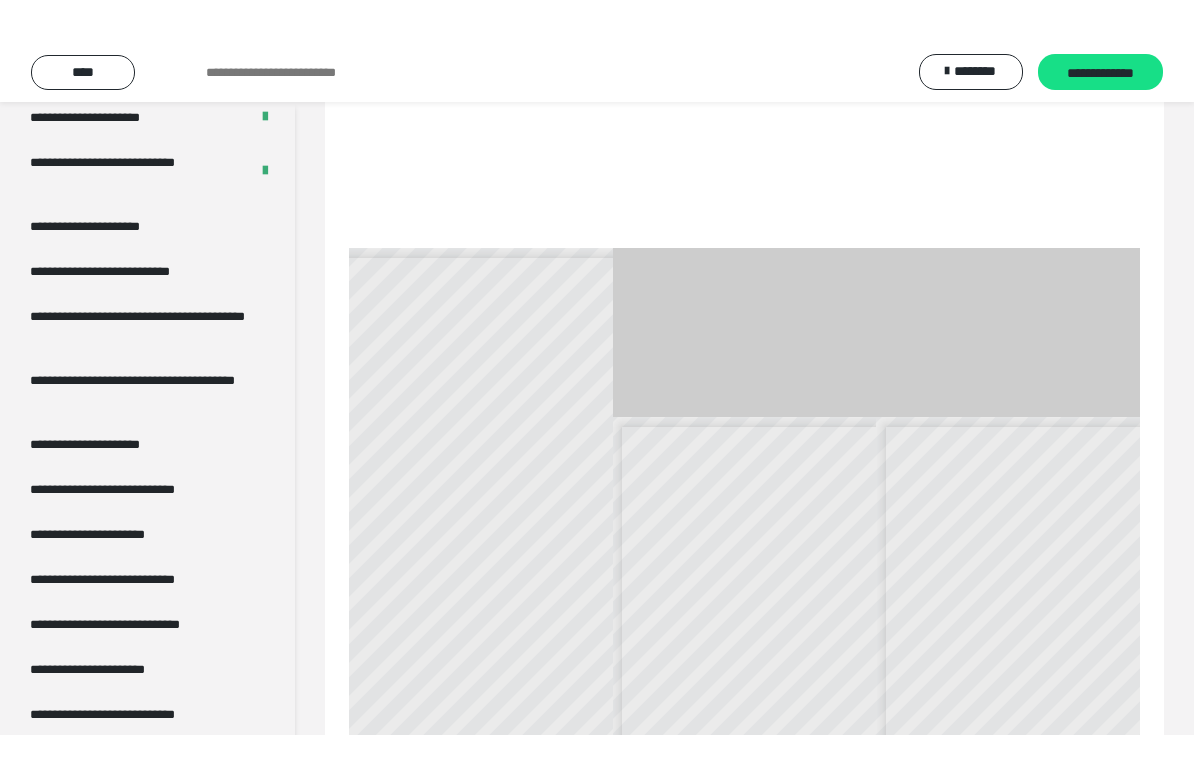 scroll, scrollTop: 24, scrollLeft: 0, axis: vertical 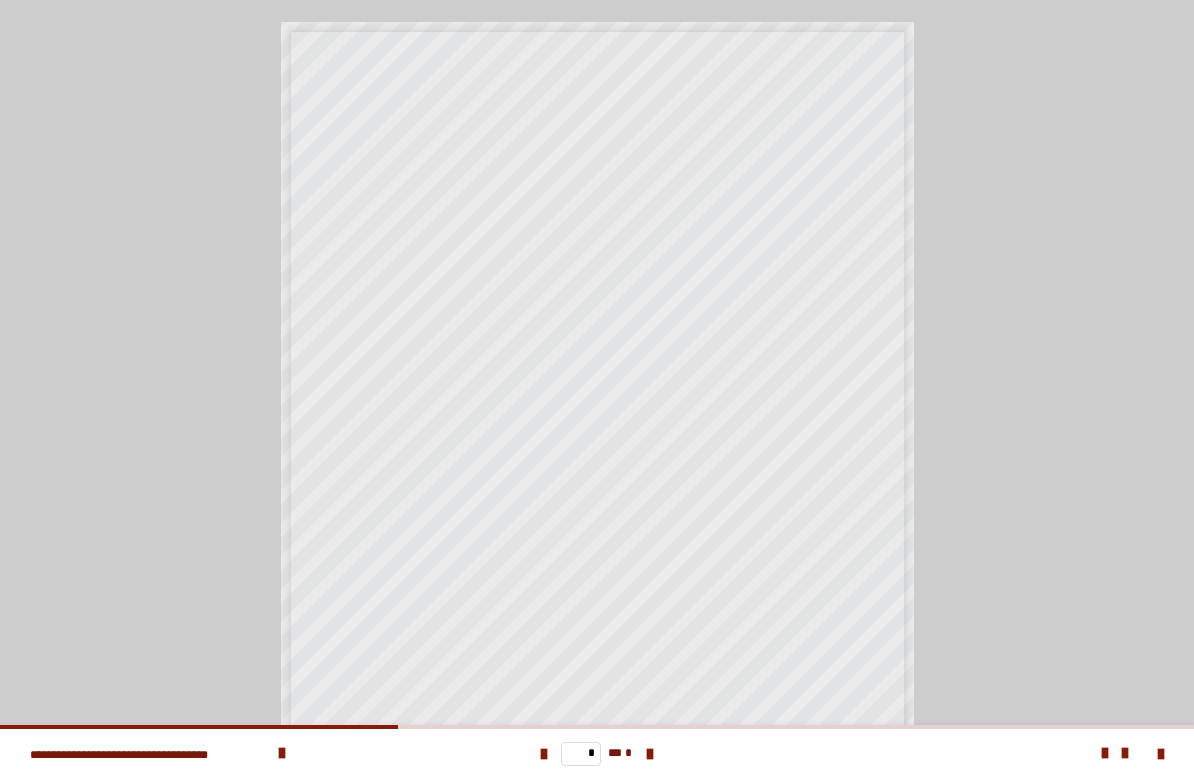 click at bounding box center [650, 754] 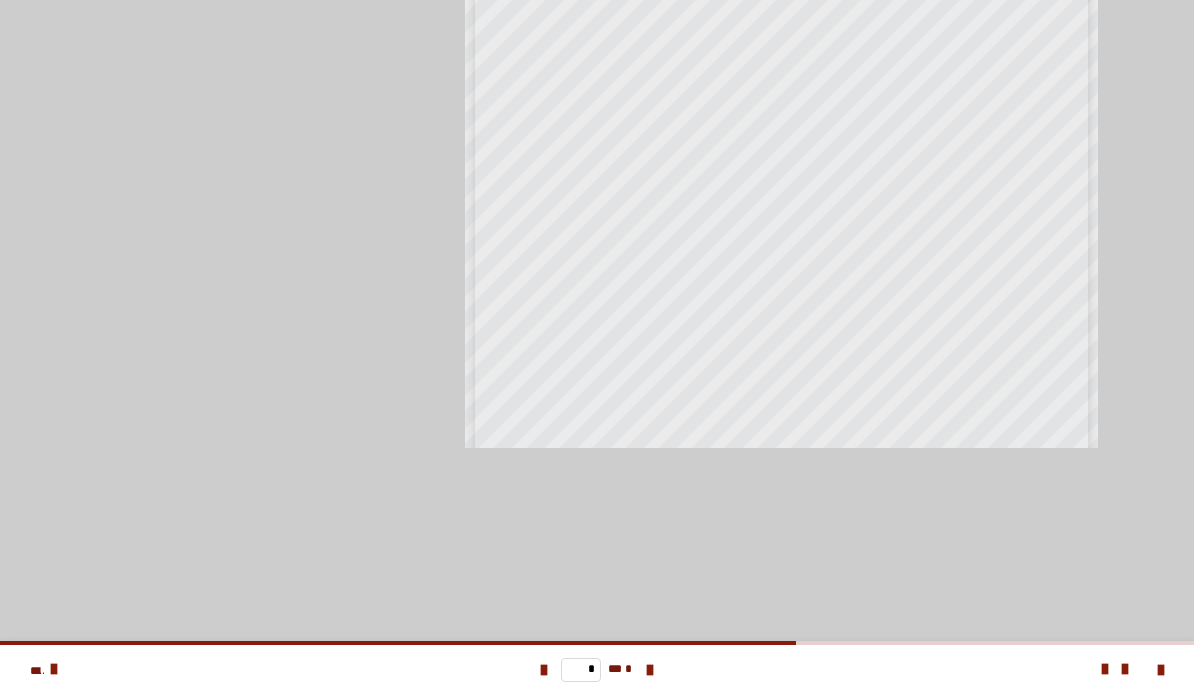 scroll, scrollTop: 0, scrollLeft: 0, axis: both 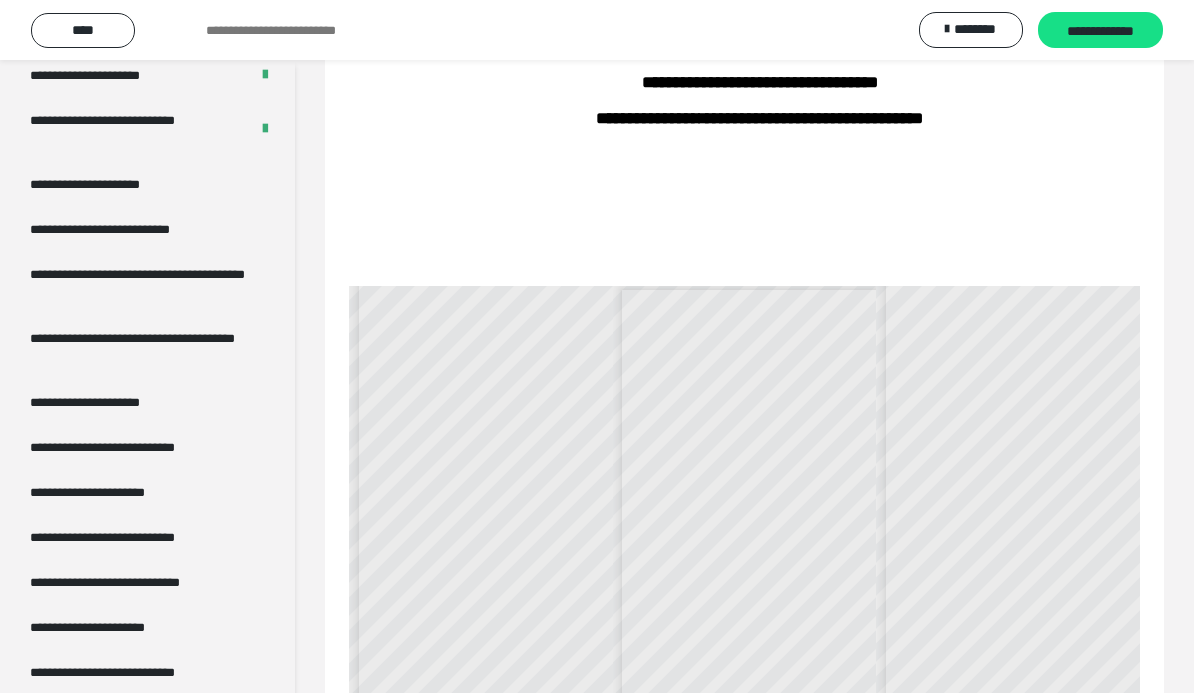 click at bounding box center [580, 763] 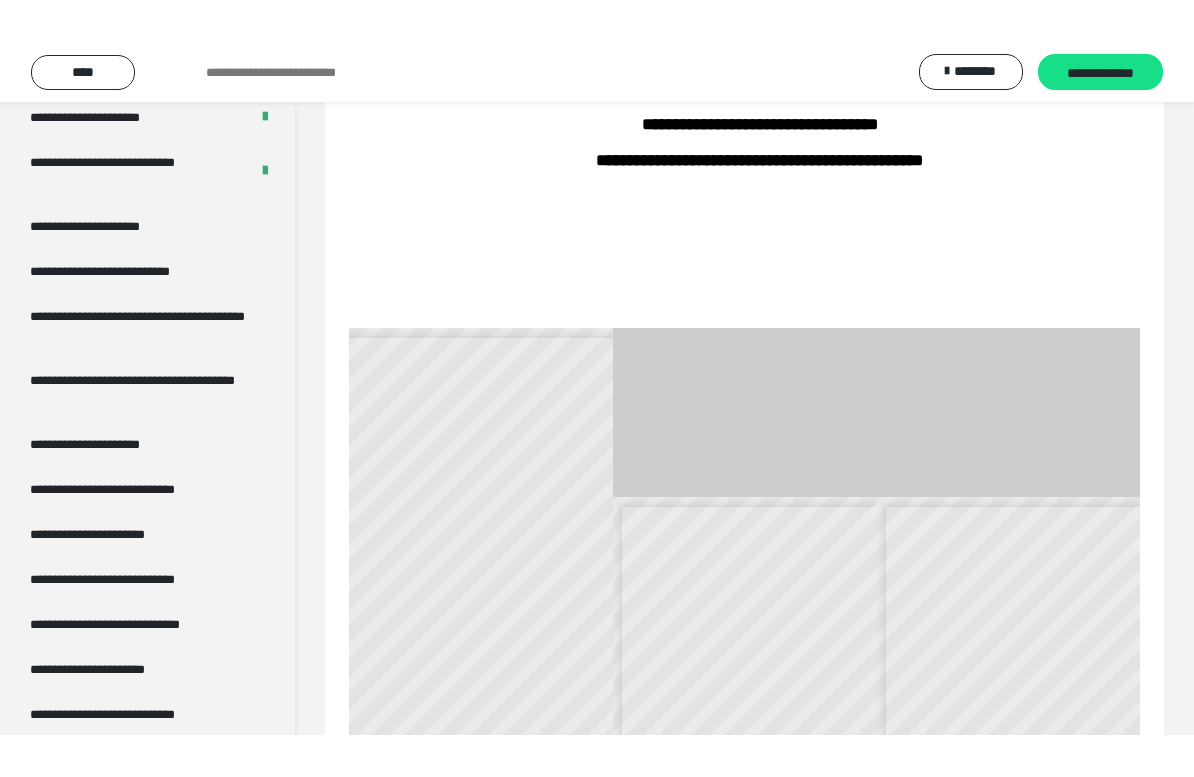 scroll, scrollTop: 24, scrollLeft: 0, axis: vertical 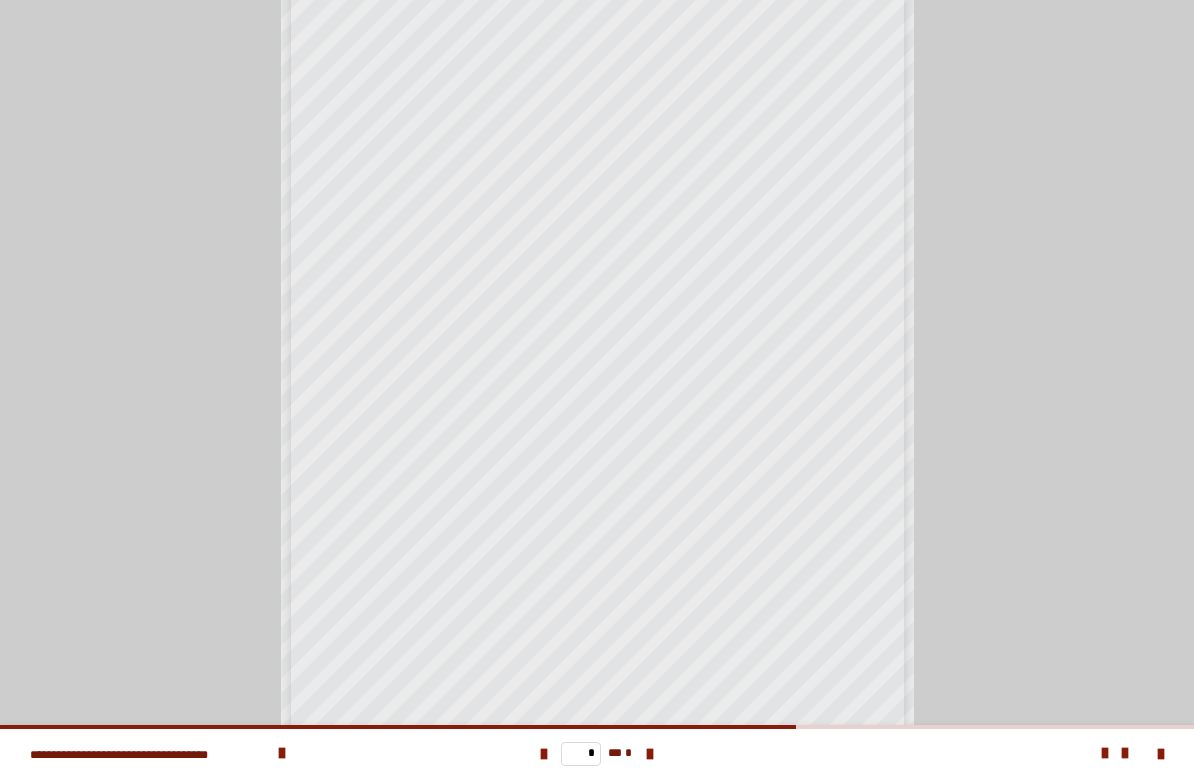click at bounding box center [650, 754] 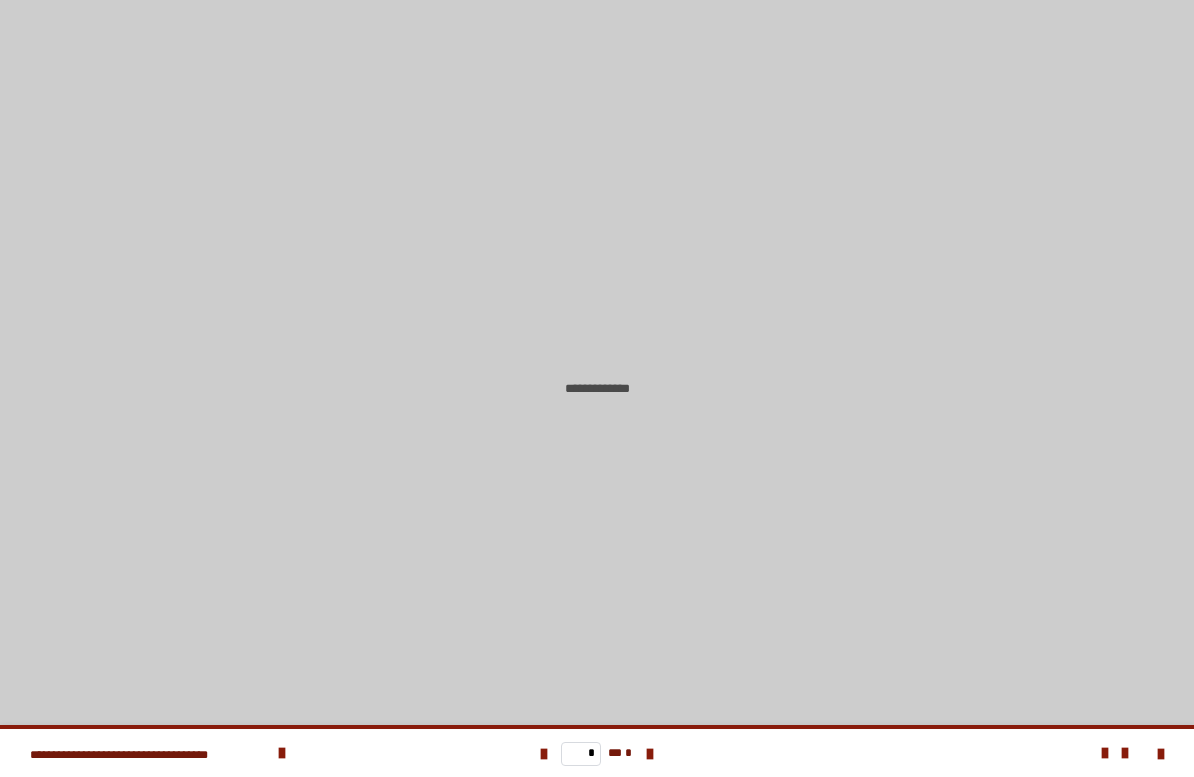 scroll, scrollTop: 0, scrollLeft: 0, axis: both 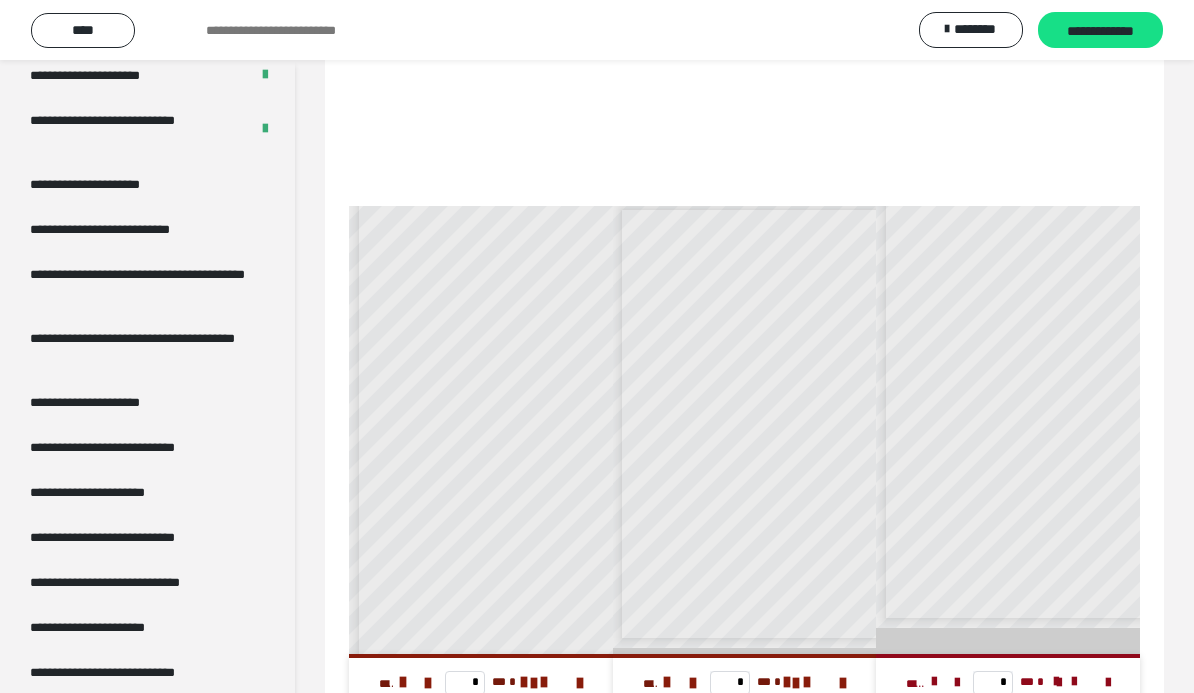 click at bounding box center [843, 683] 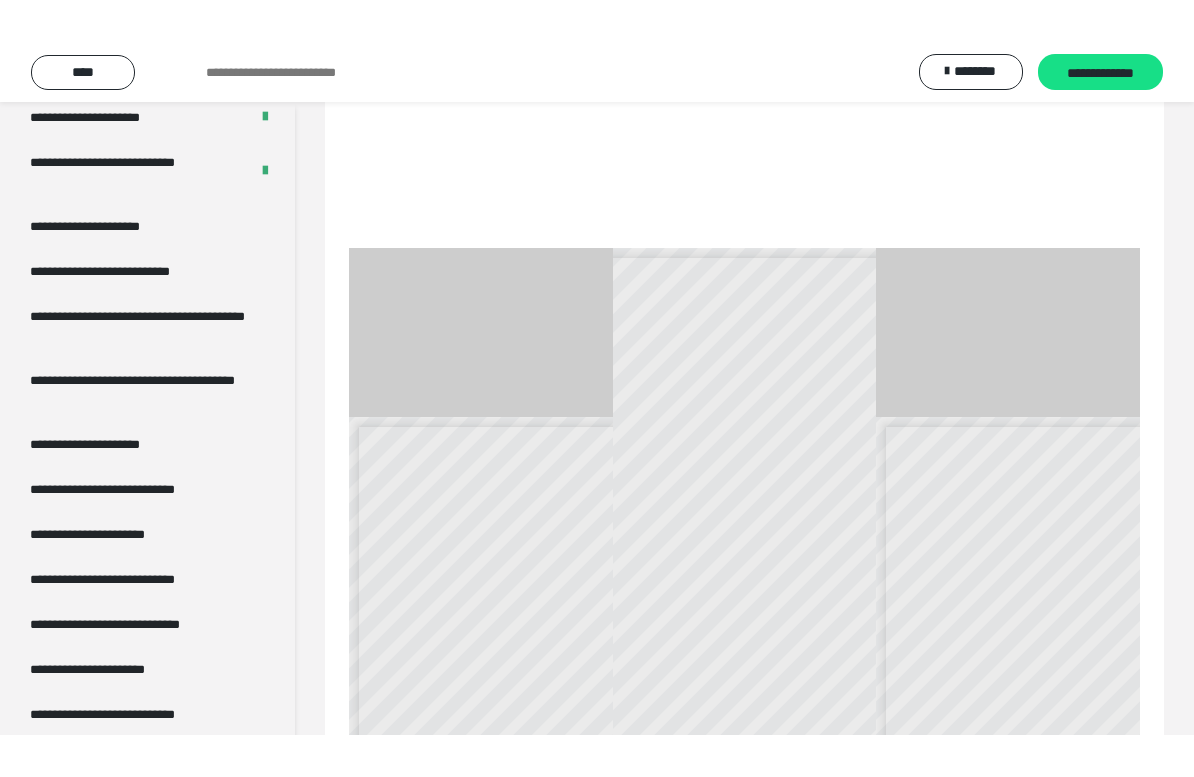 scroll, scrollTop: 24, scrollLeft: 0, axis: vertical 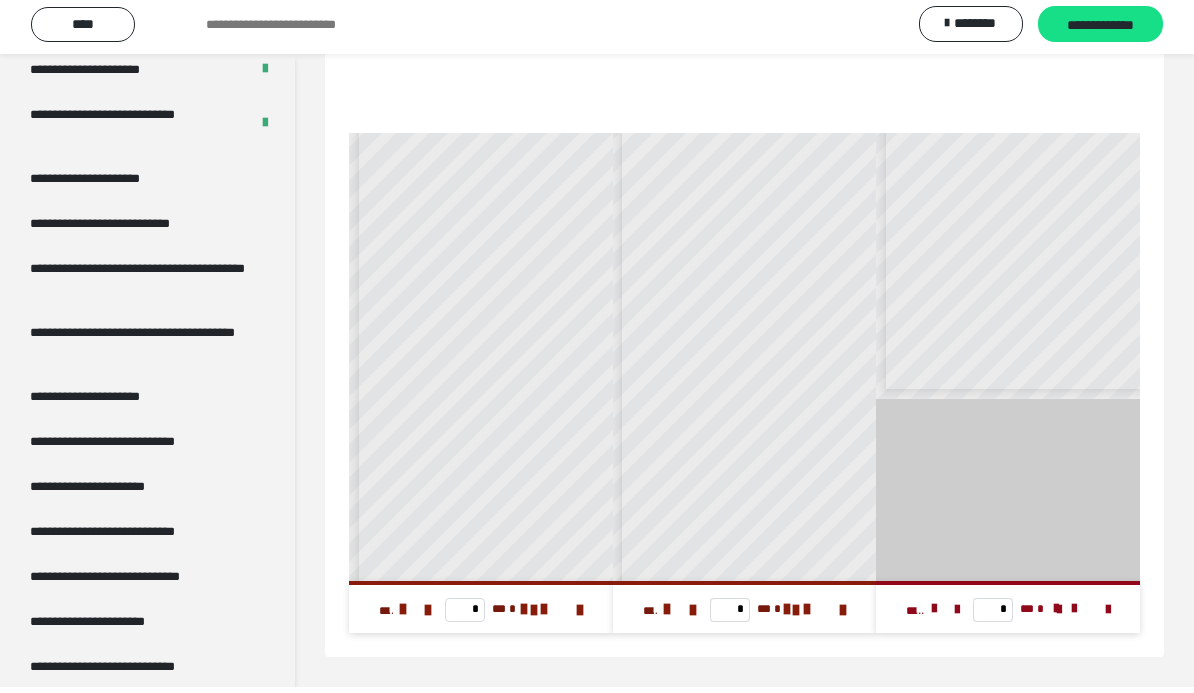 click at bounding box center [1108, 616] 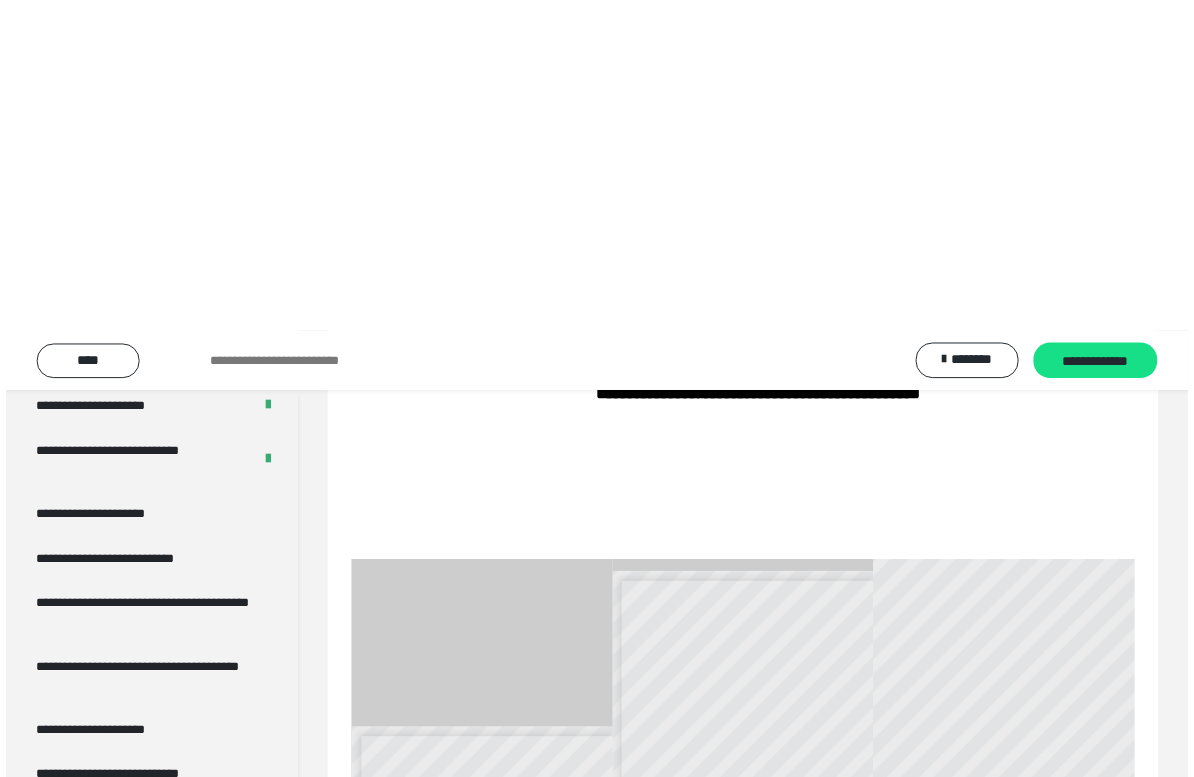 scroll, scrollTop: 24, scrollLeft: 0, axis: vertical 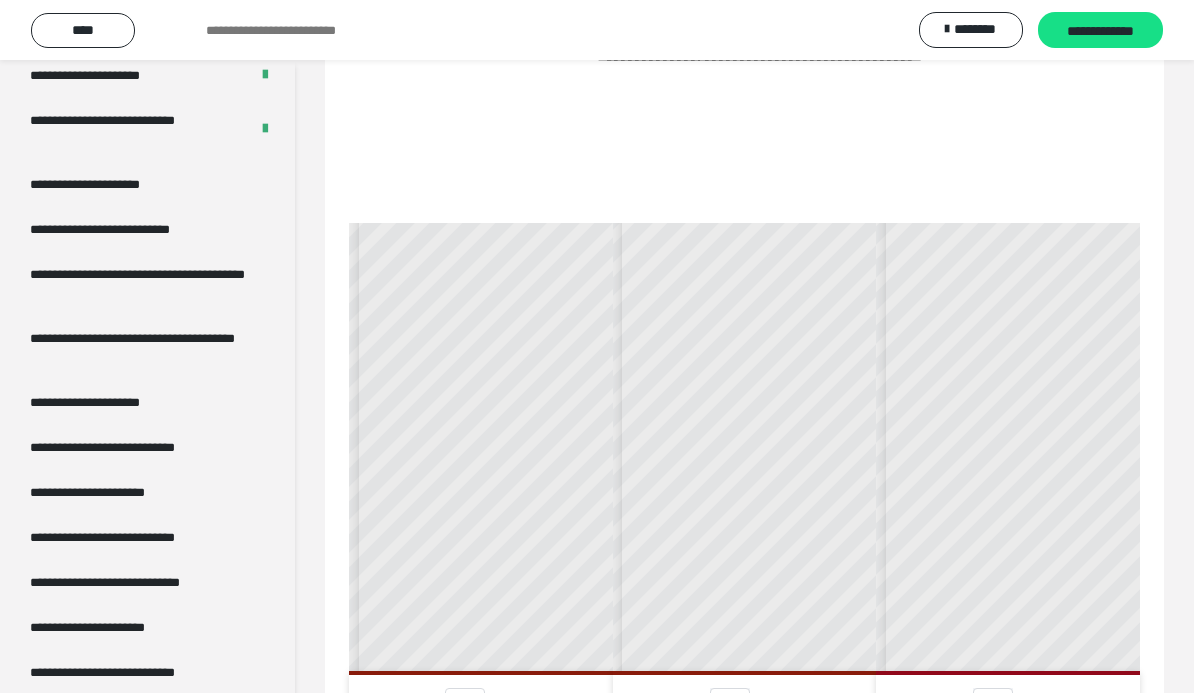 click on "**********" at bounding box center [1100, 31] 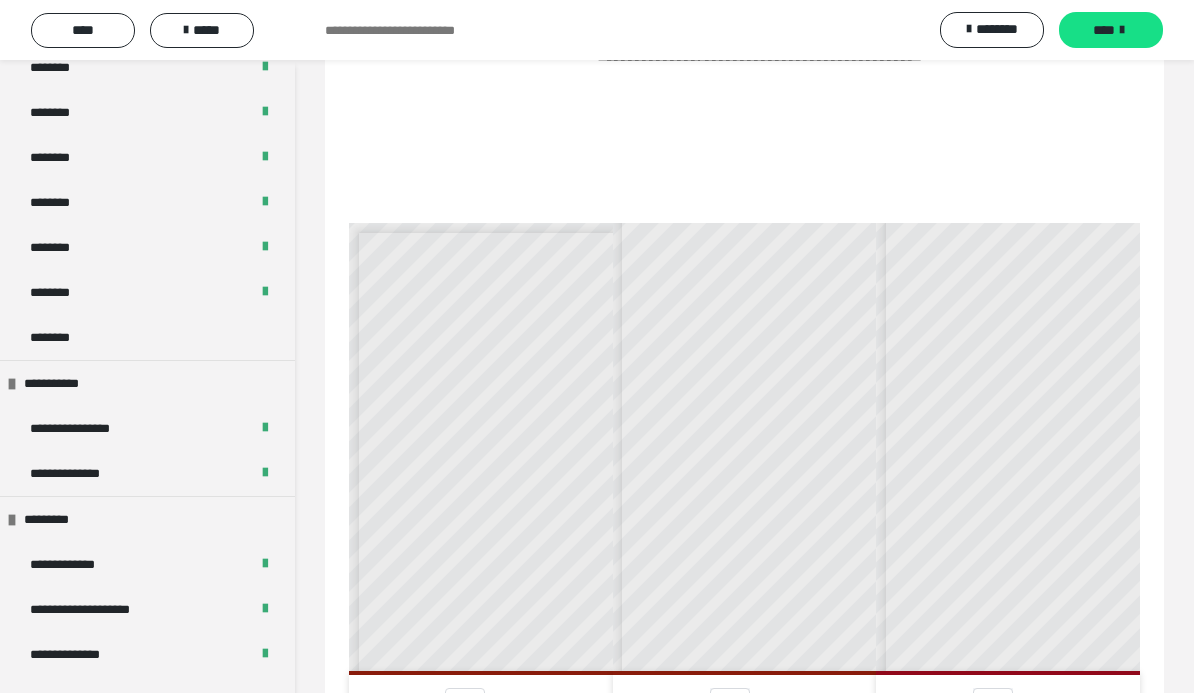 scroll, scrollTop: 1165, scrollLeft: 0, axis: vertical 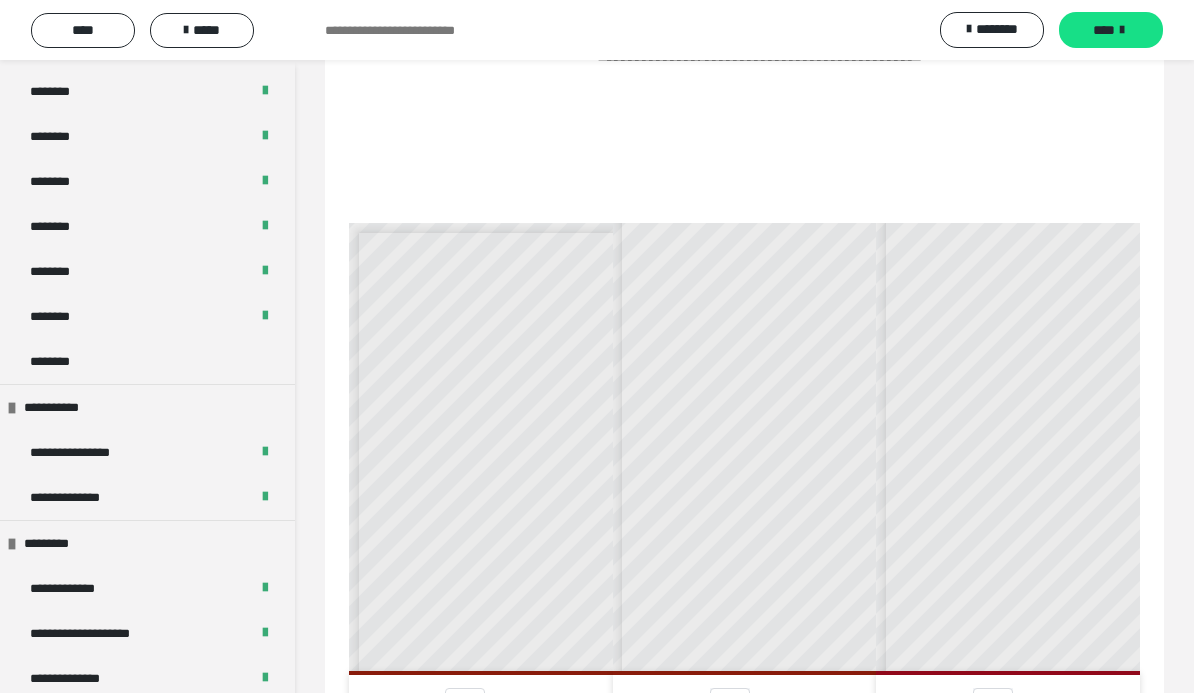 click on "********" at bounding box center [147, 361] 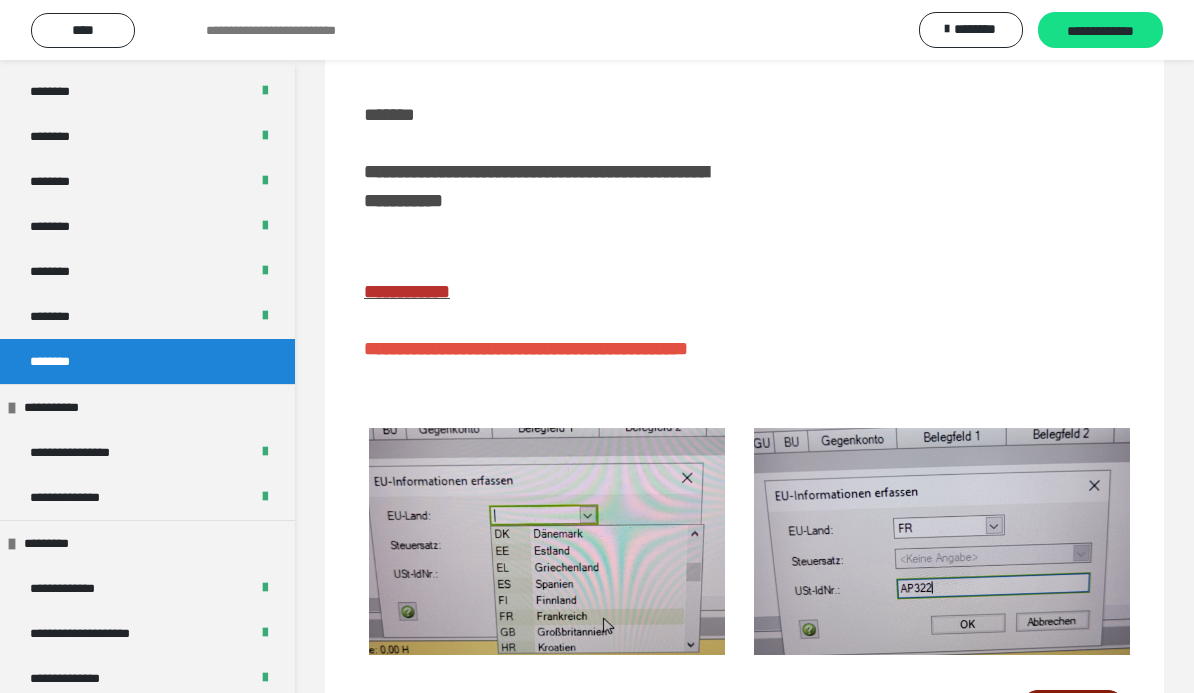 scroll, scrollTop: 238, scrollLeft: 0, axis: vertical 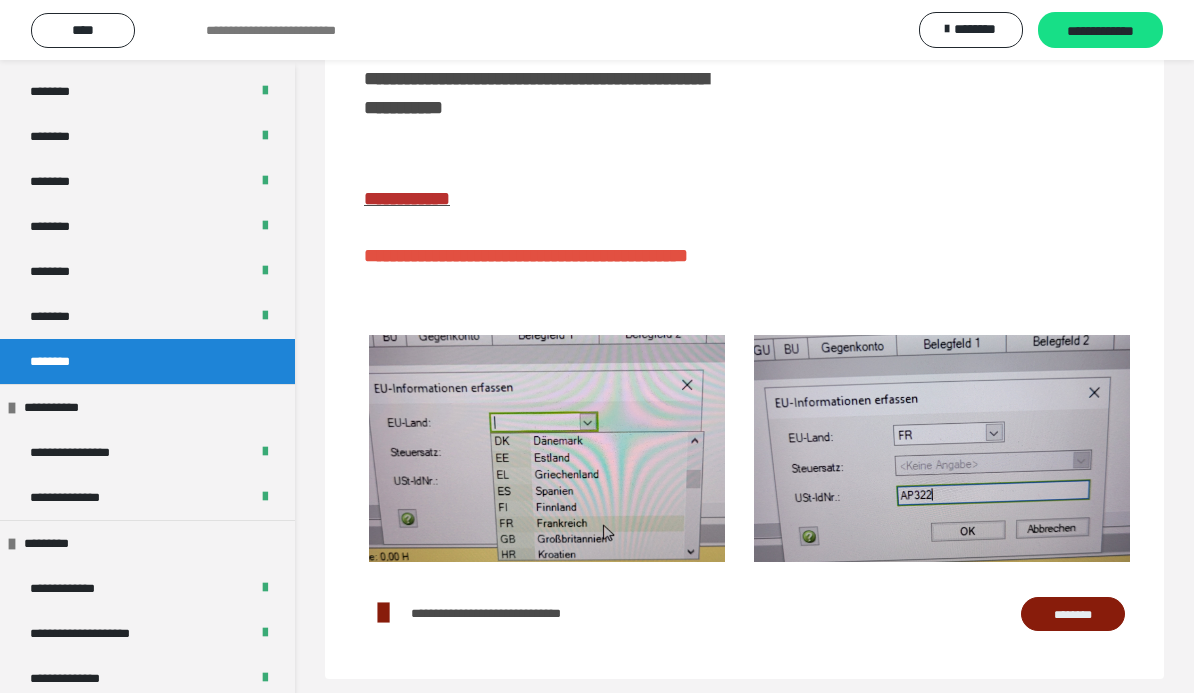 click on "********" at bounding box center (1073, 614) 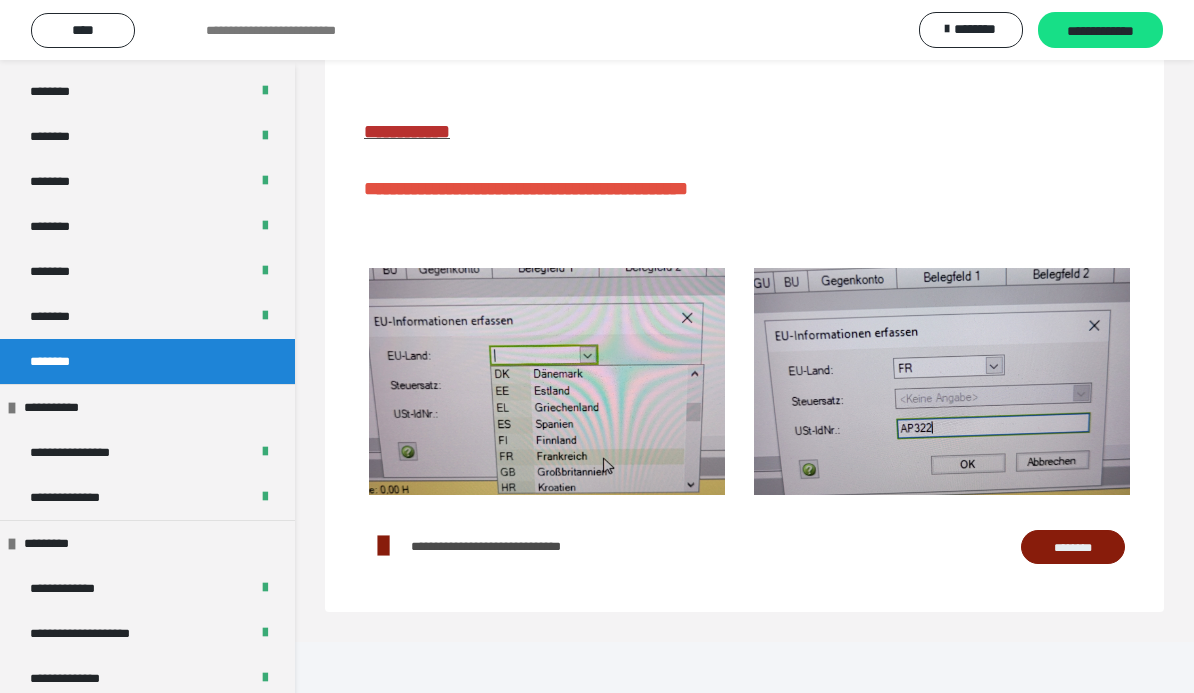 click on "**********" at bounding box center [1100, 31] 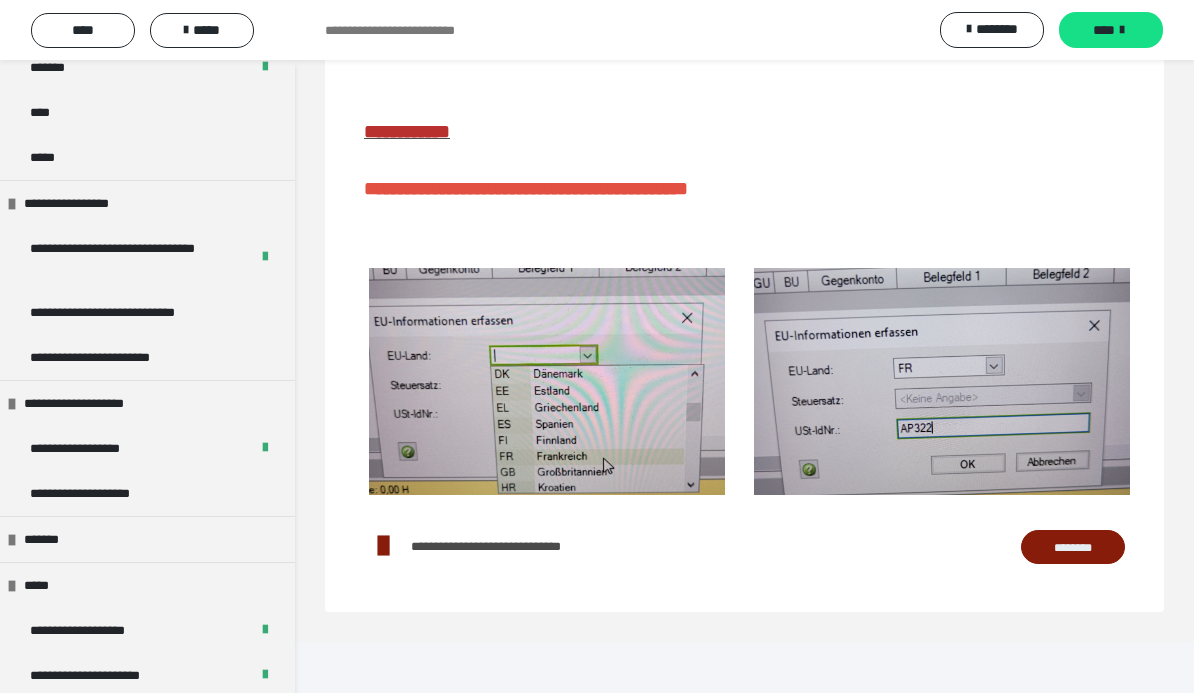 scroll, scrollTop: 1834, scrollLeft: 0, axis: vertical 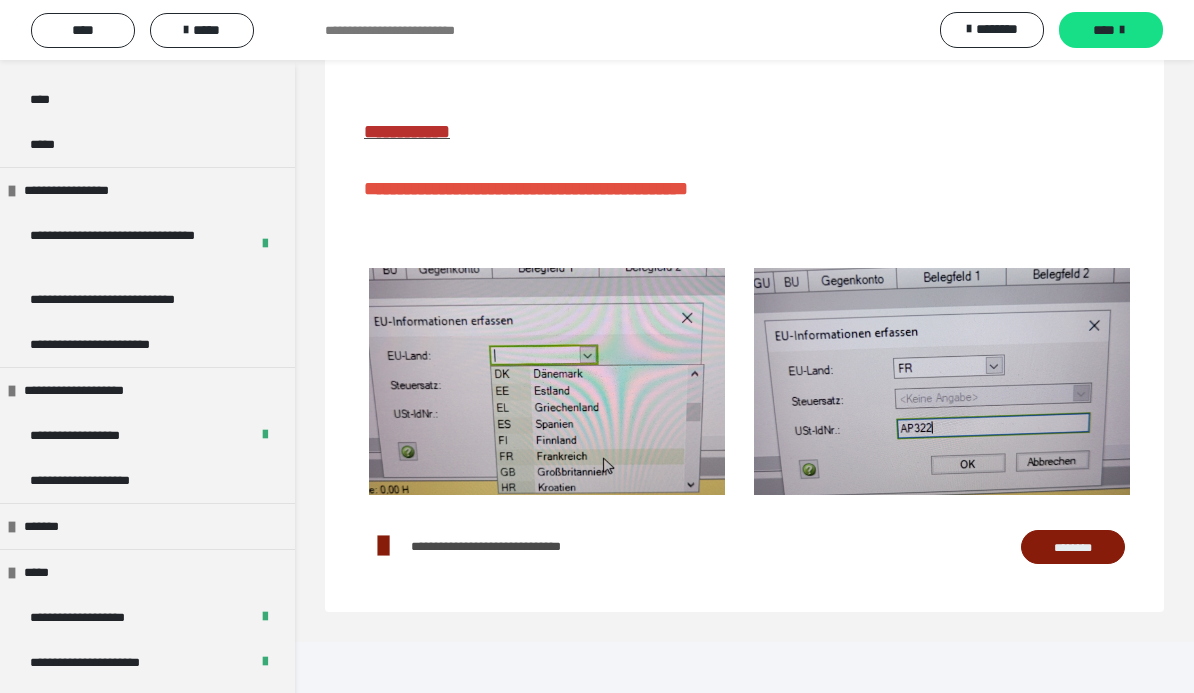 click on "**********" at bounding box center [131, 299] 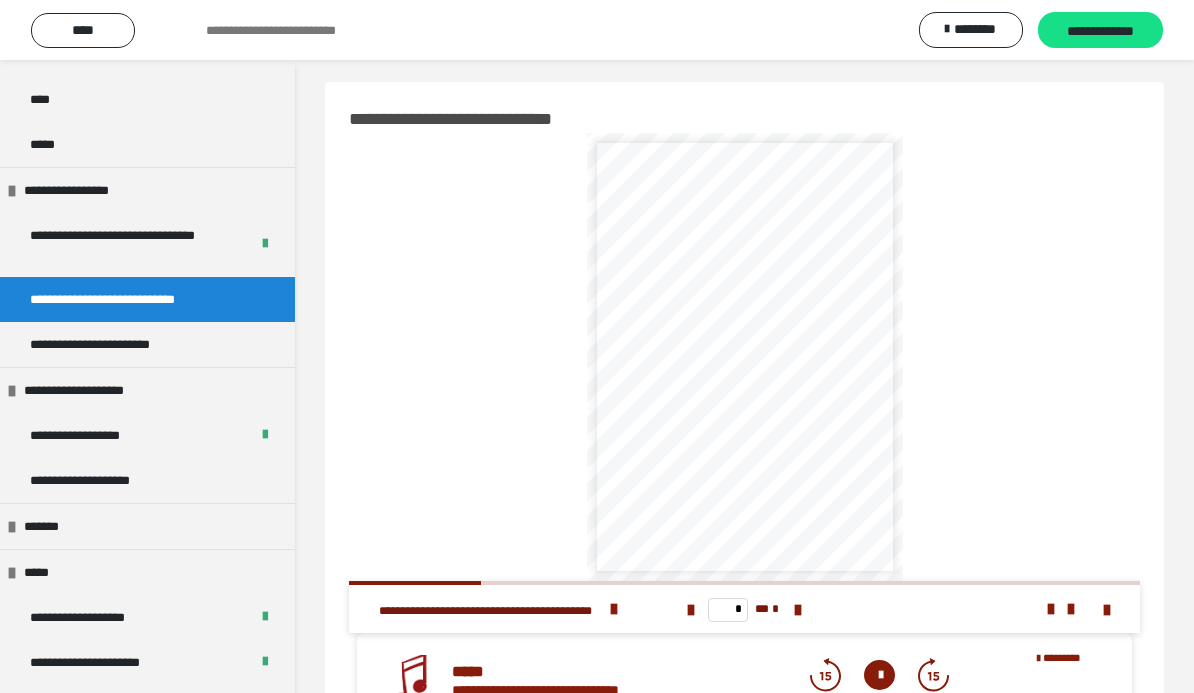 scroll, scrollTop: 0, scrollLeft: 0, axis: both 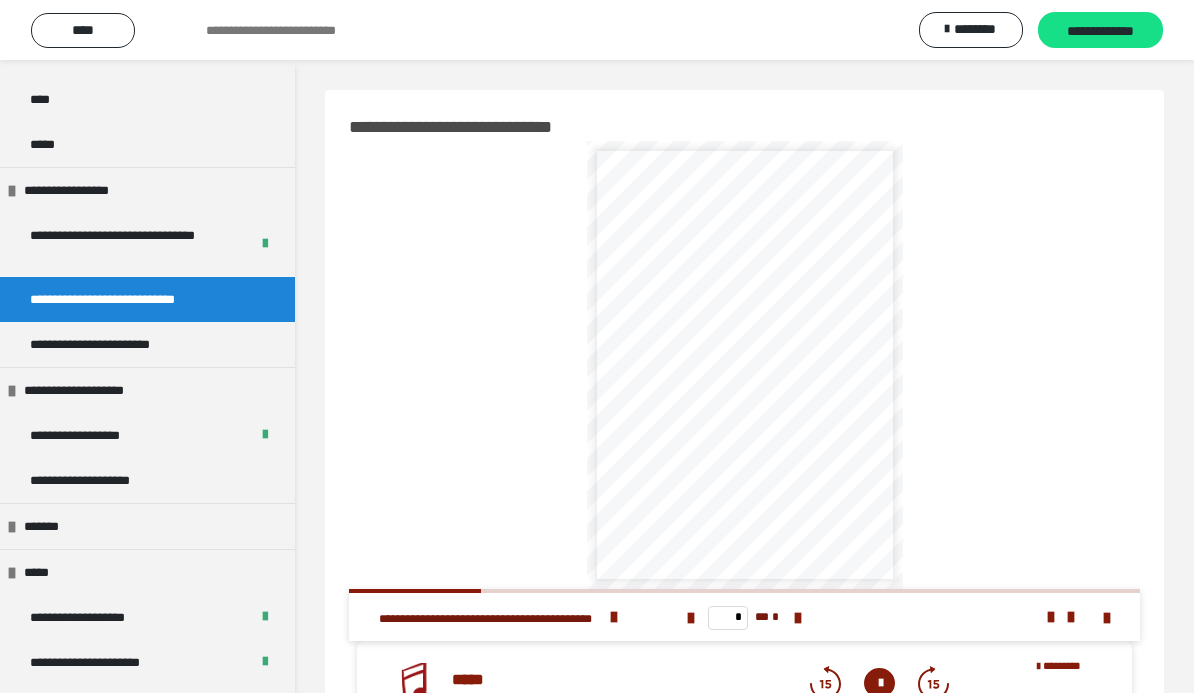 click at bounding box center [798, 618] 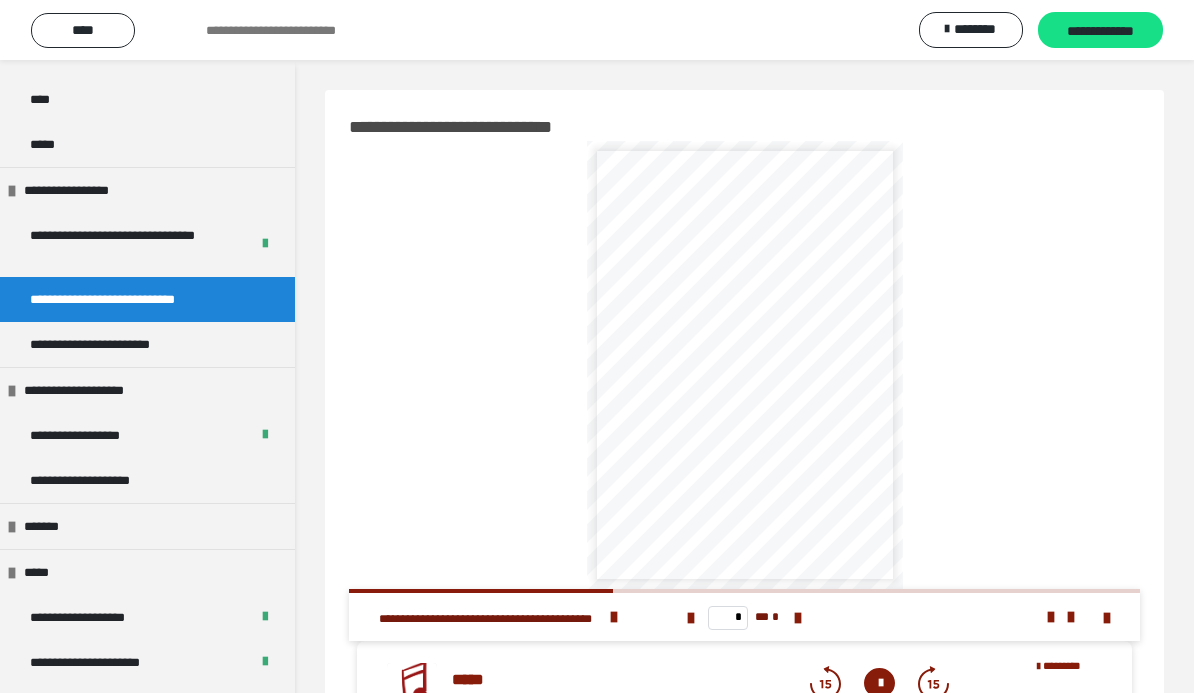 click at bounding box center (798, 618) 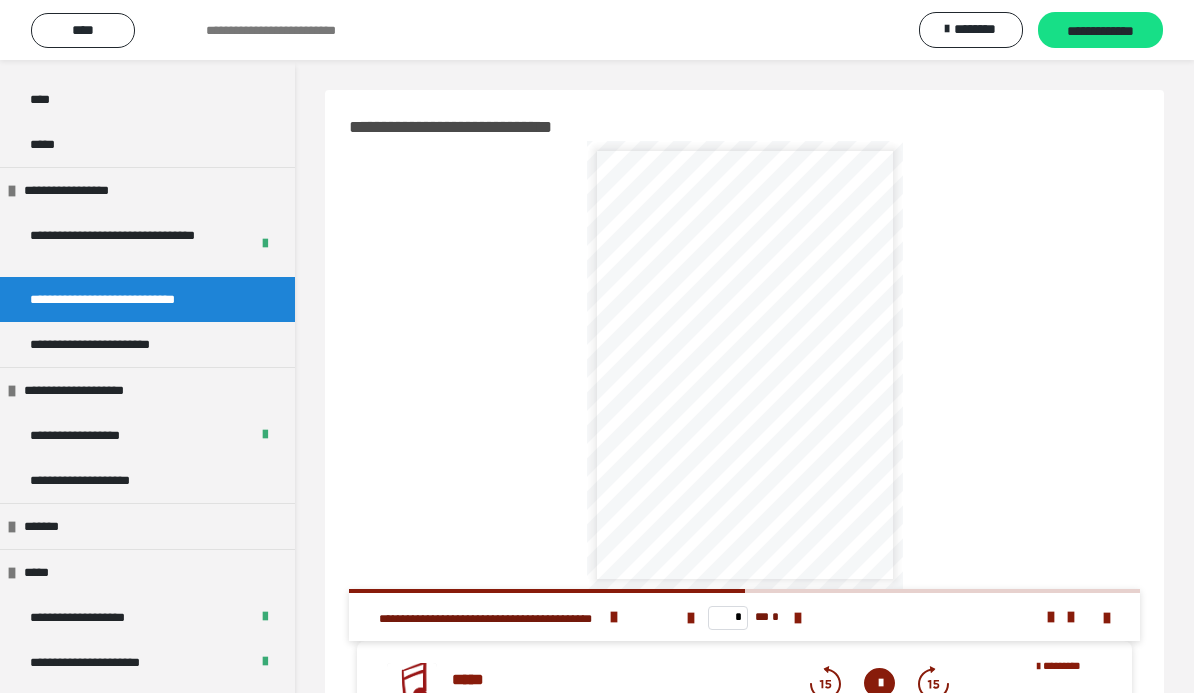 click at bounding box center [798, 617] 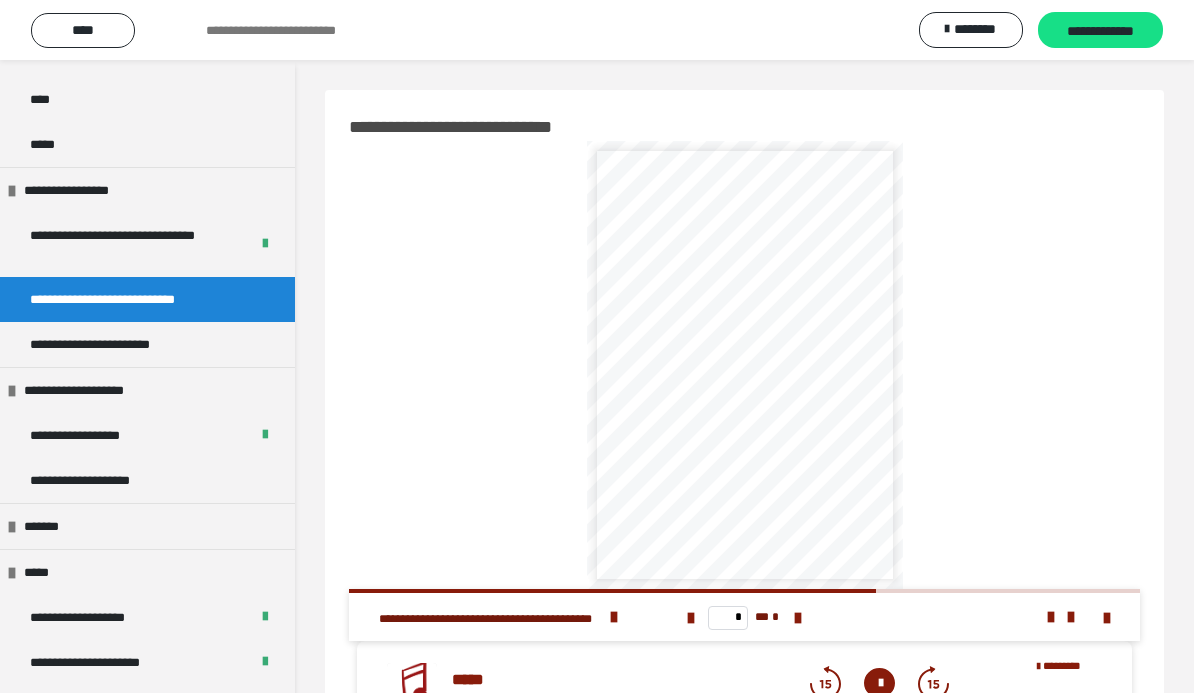 click at bounding box center (798, 618) 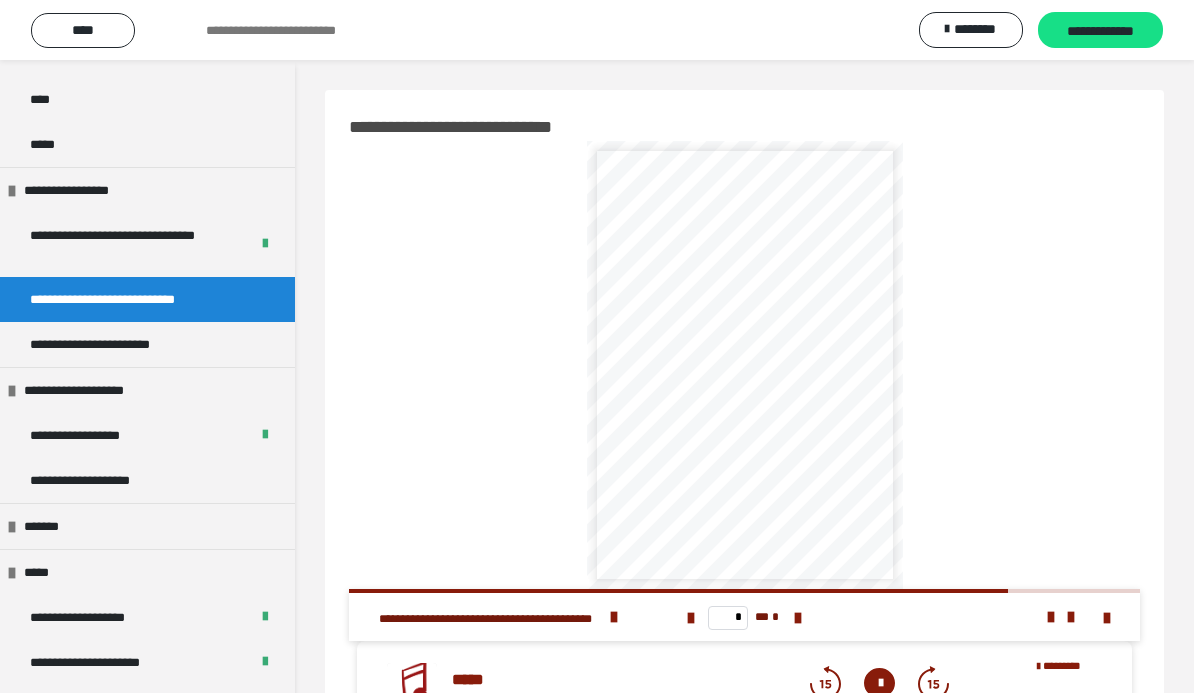 click at bounding box center [798, 618] 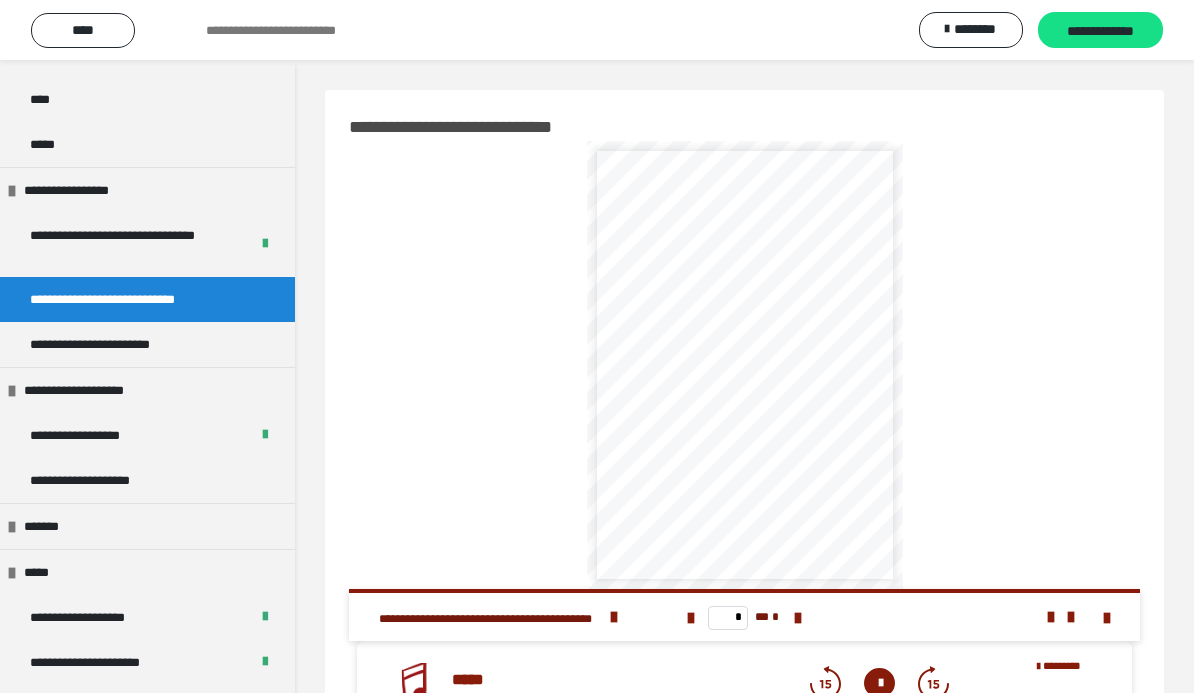 click at bounding box center [1107, 618] 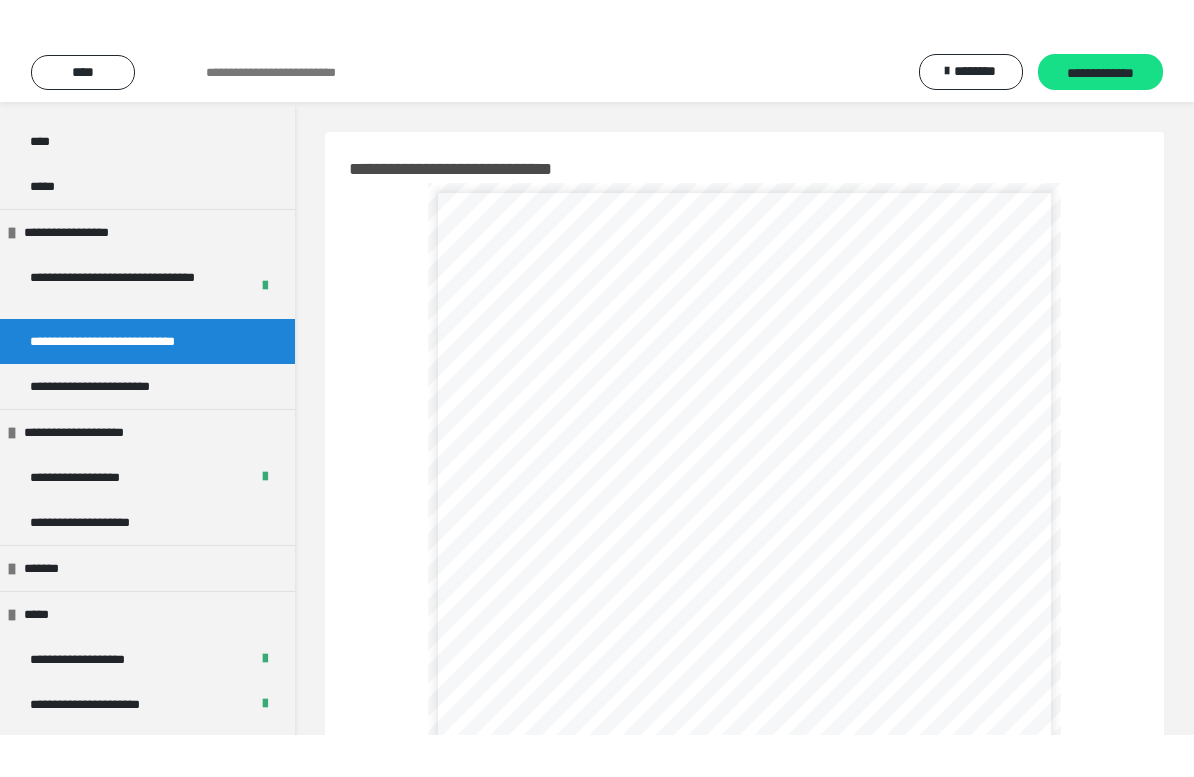 scroll, scrollTop: 24, scrollLeft: 0, axis: vertical 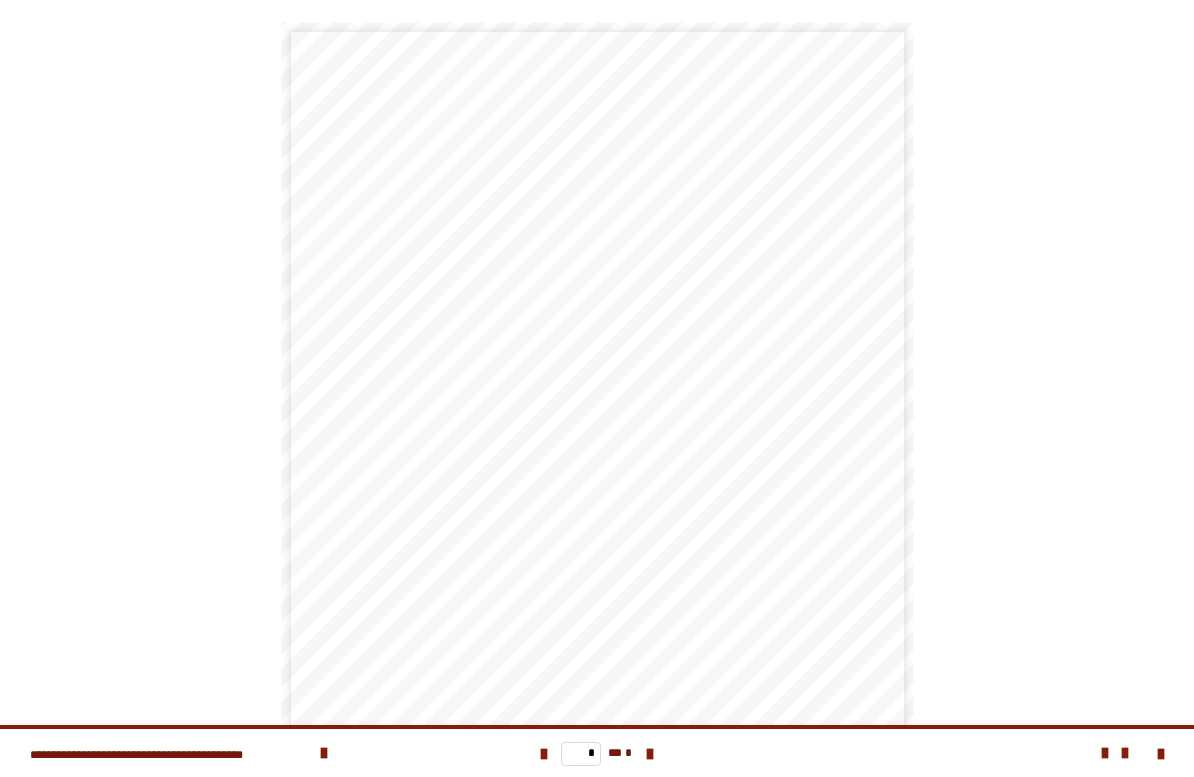 click at bounding box center (544, 754) 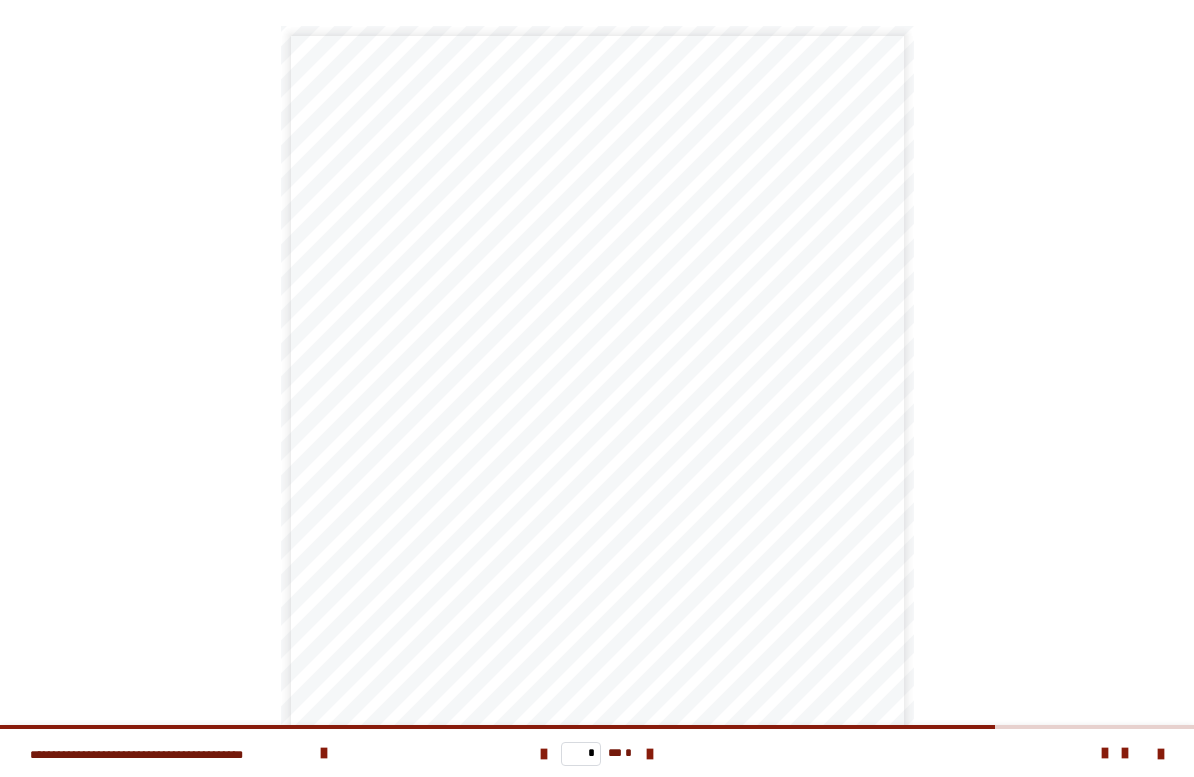 click on "* ** *" at bounding box center (597, 753) 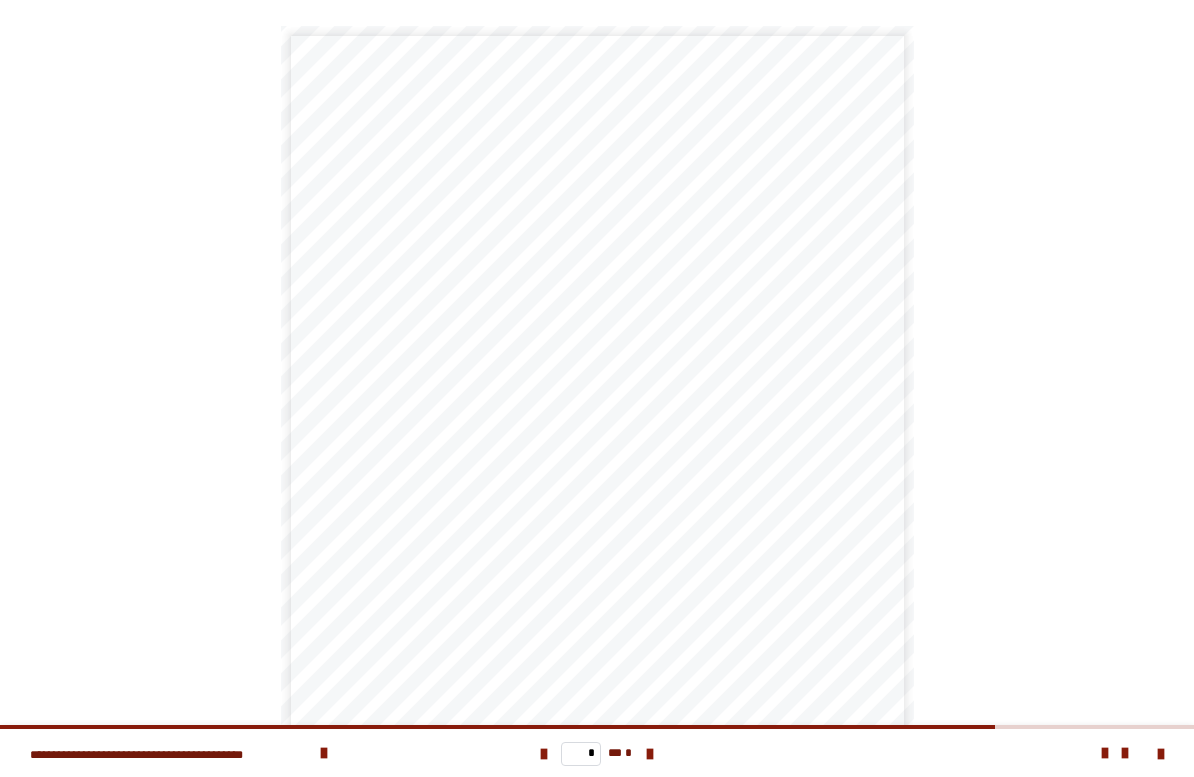 click at bounding box center (544, 754) 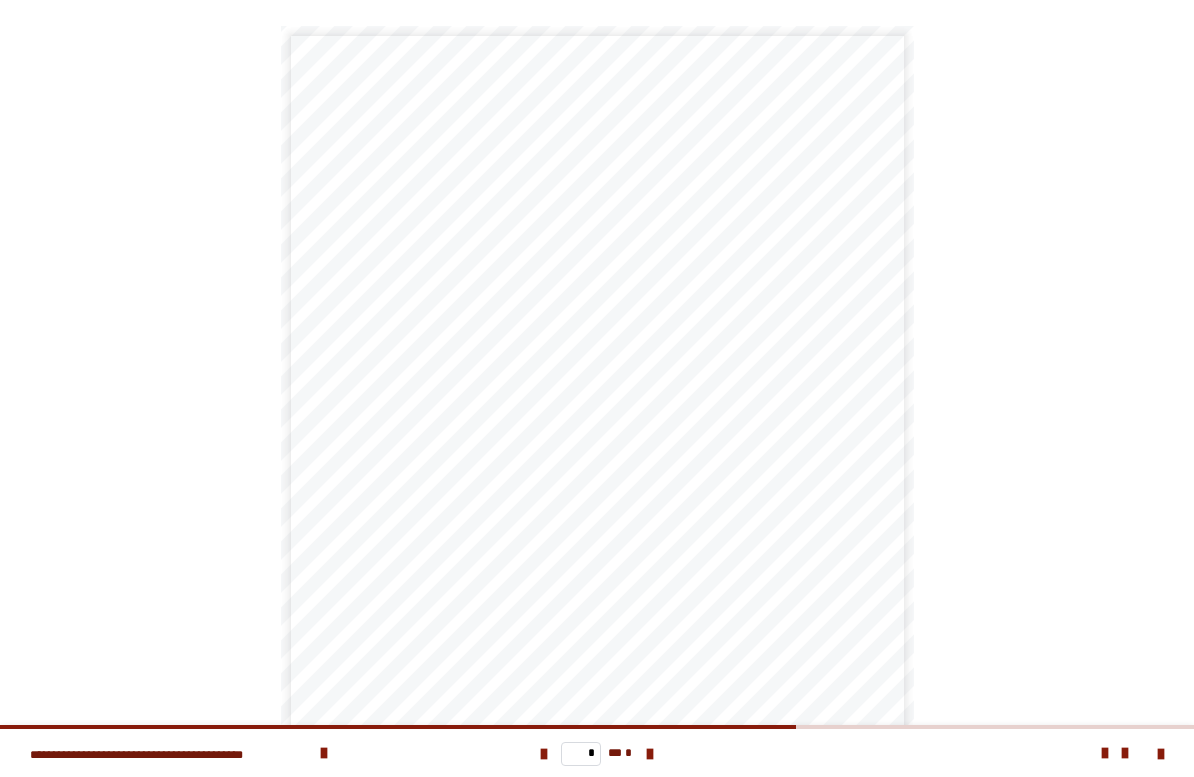 click on "* ** *" at bounding box center [597, 753] 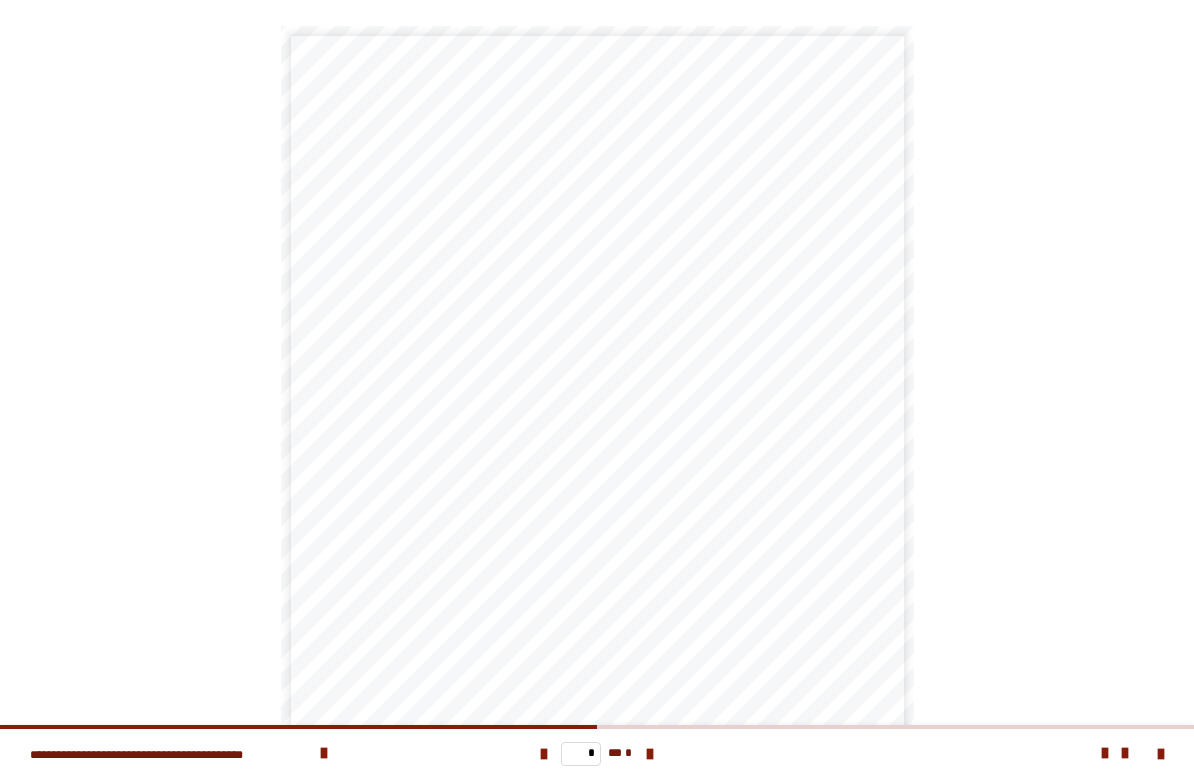 click at bounding box center (544, 753) 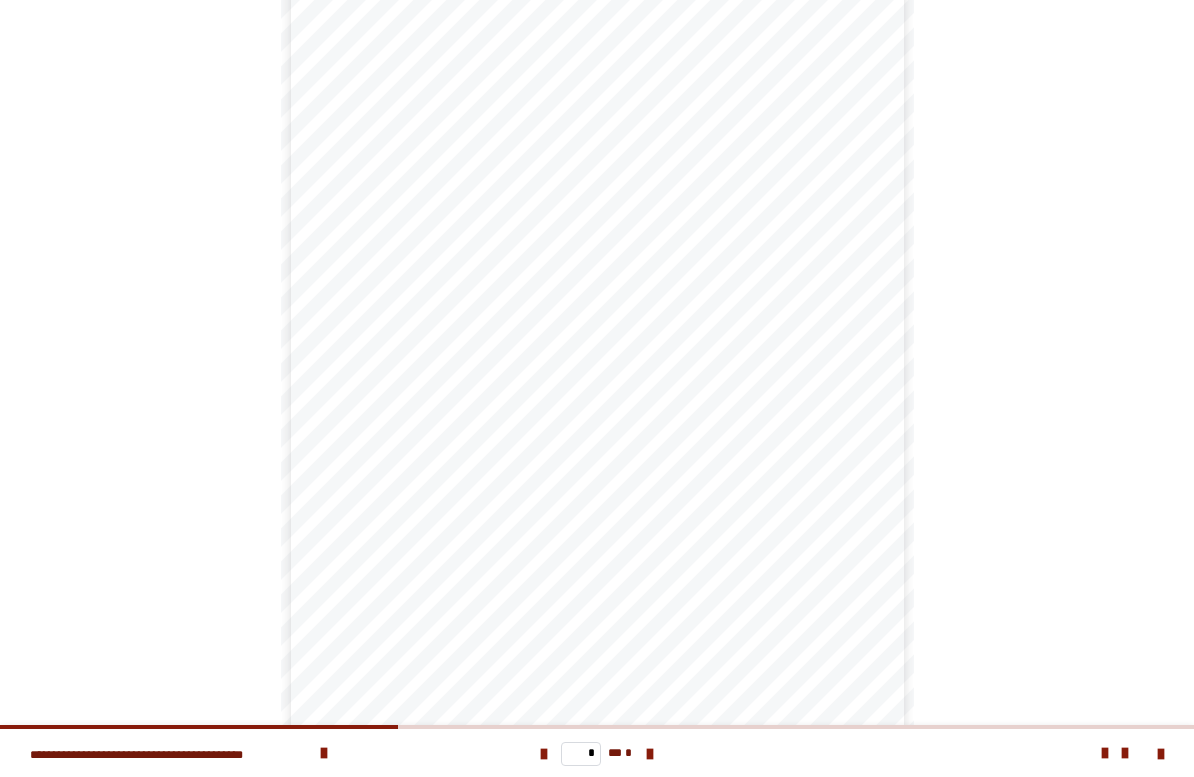 scroll, scrollTop: 145, scrollLeft: 0, axis: vertical 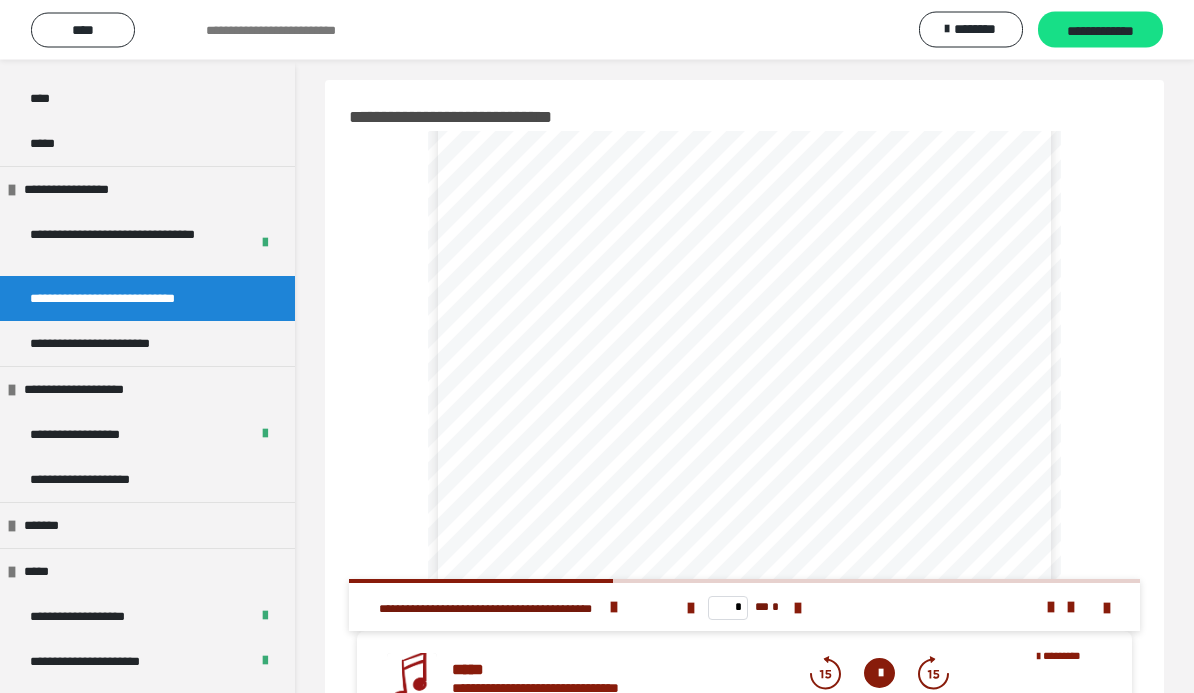 click on "**********" at bounding box center (147, 344) 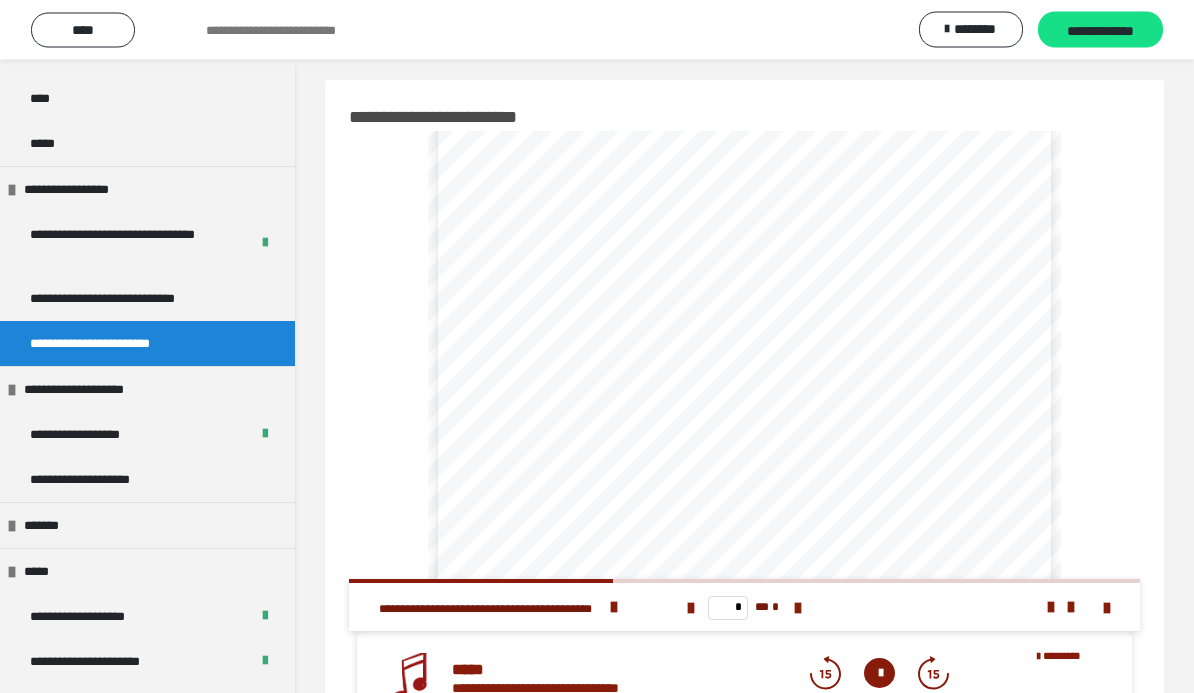 scroll, scrollTop: 10, scrollLeft: 0, axis: vertical 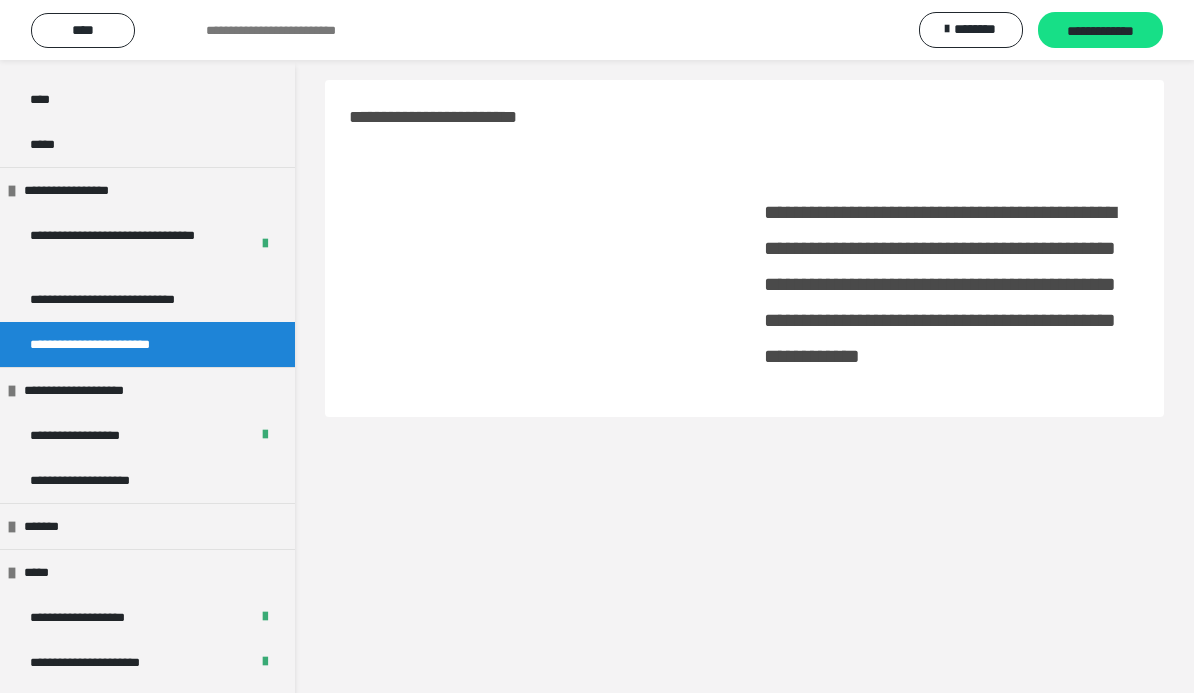 click on "**********" at bounding box center (147, 299) 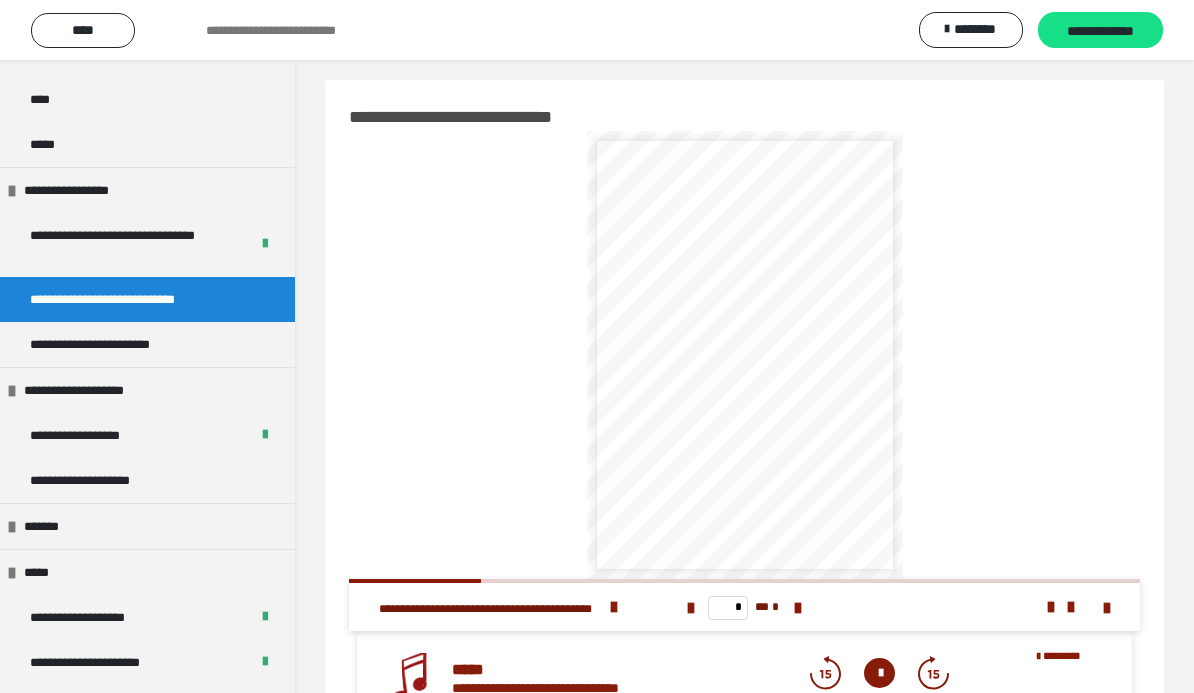 click on "**********" at bounding box center (1100, 31) 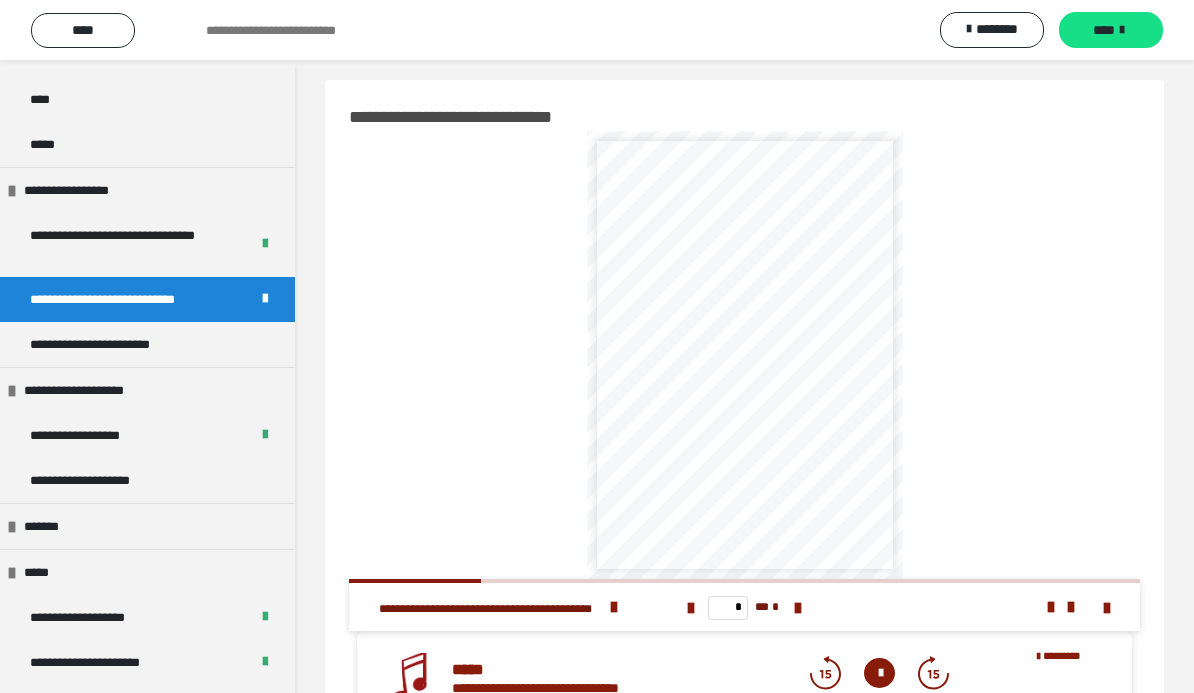 click on "**********" at bounding box center (147, 344) 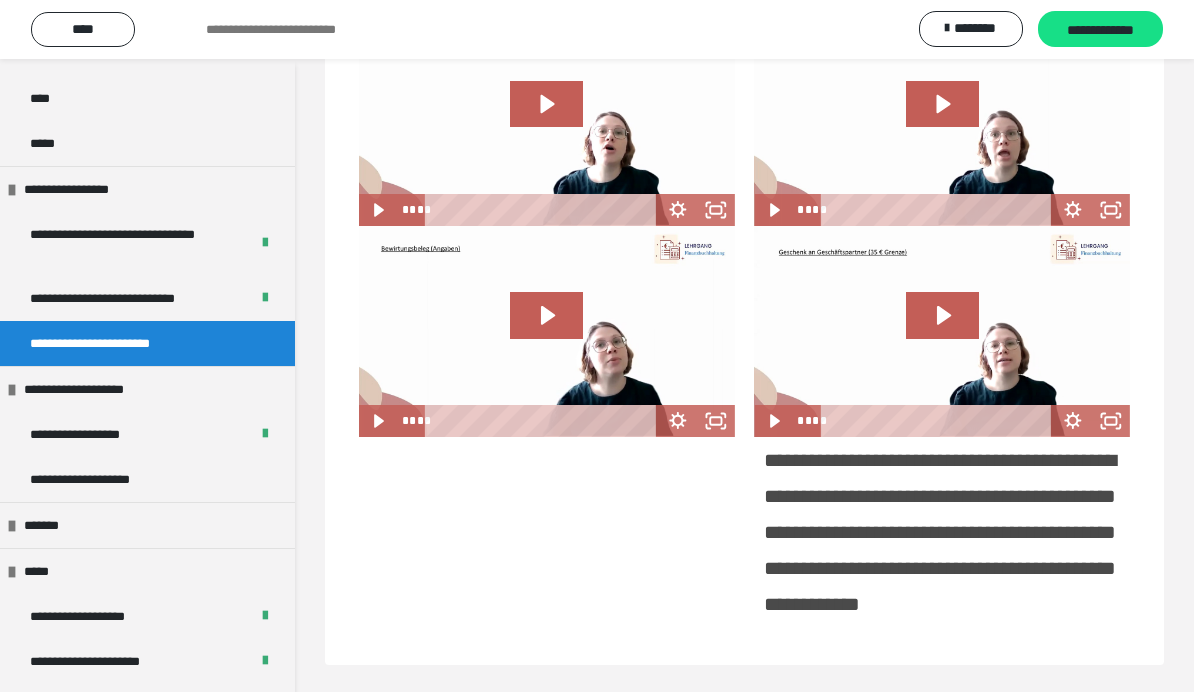 scroll, scrollTop: 345, scrollLeft: 0, axis: vertical 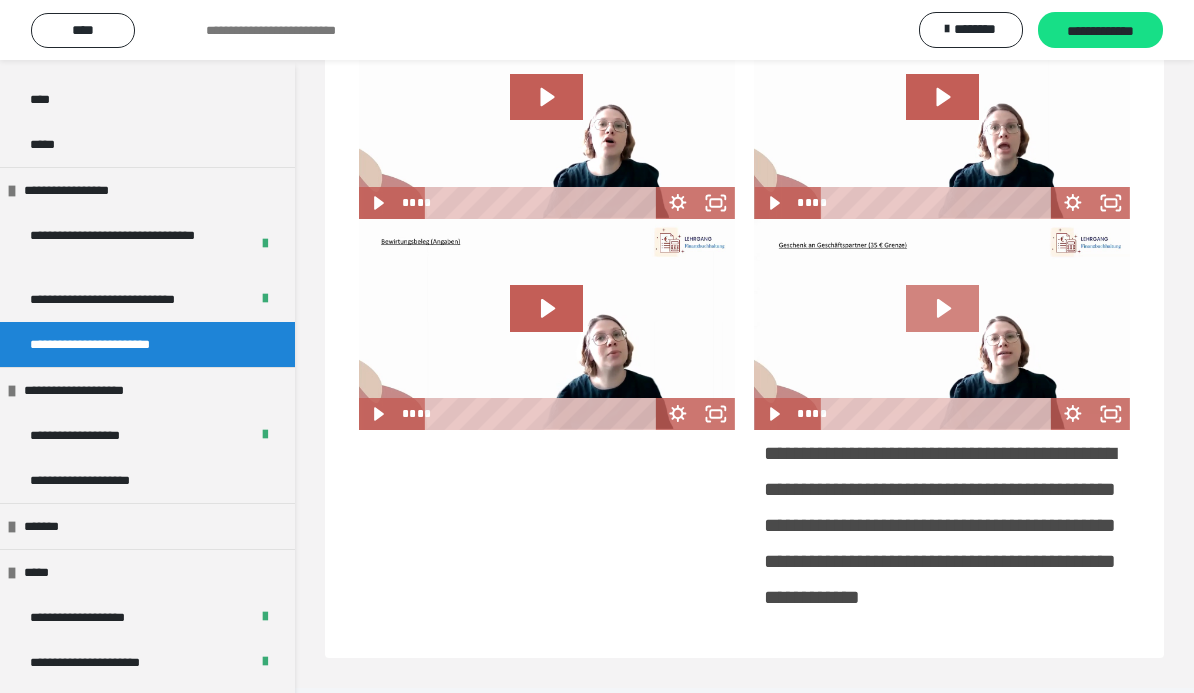 click 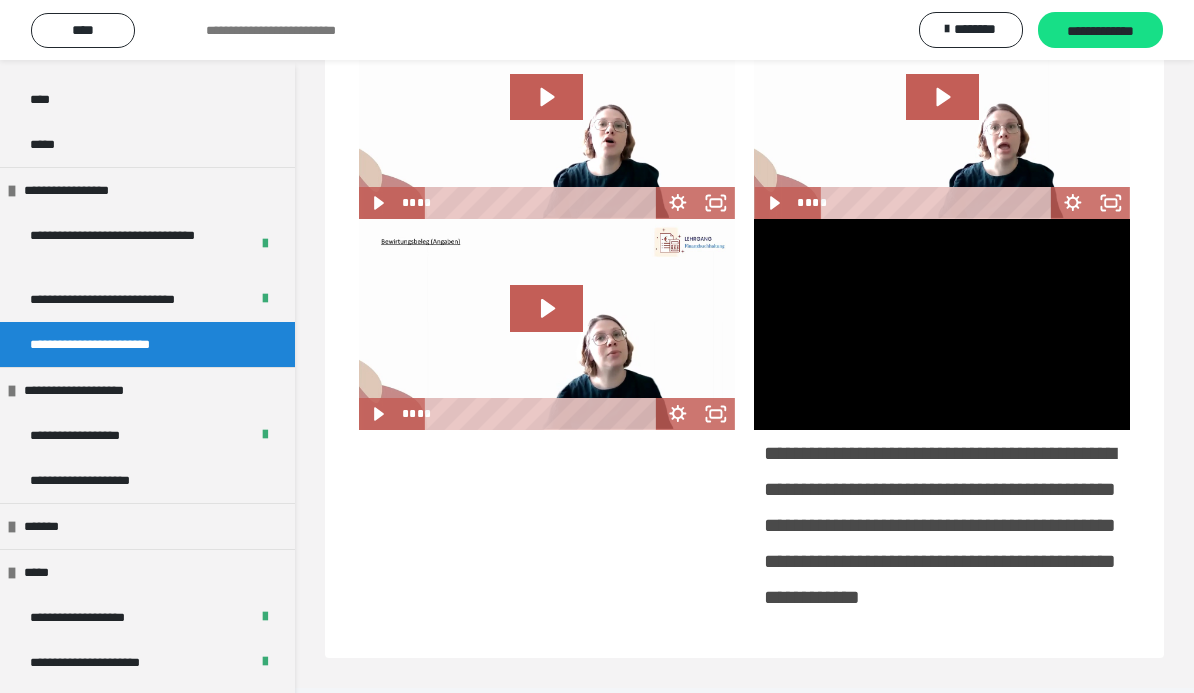 click at bounding box center [942, 324] 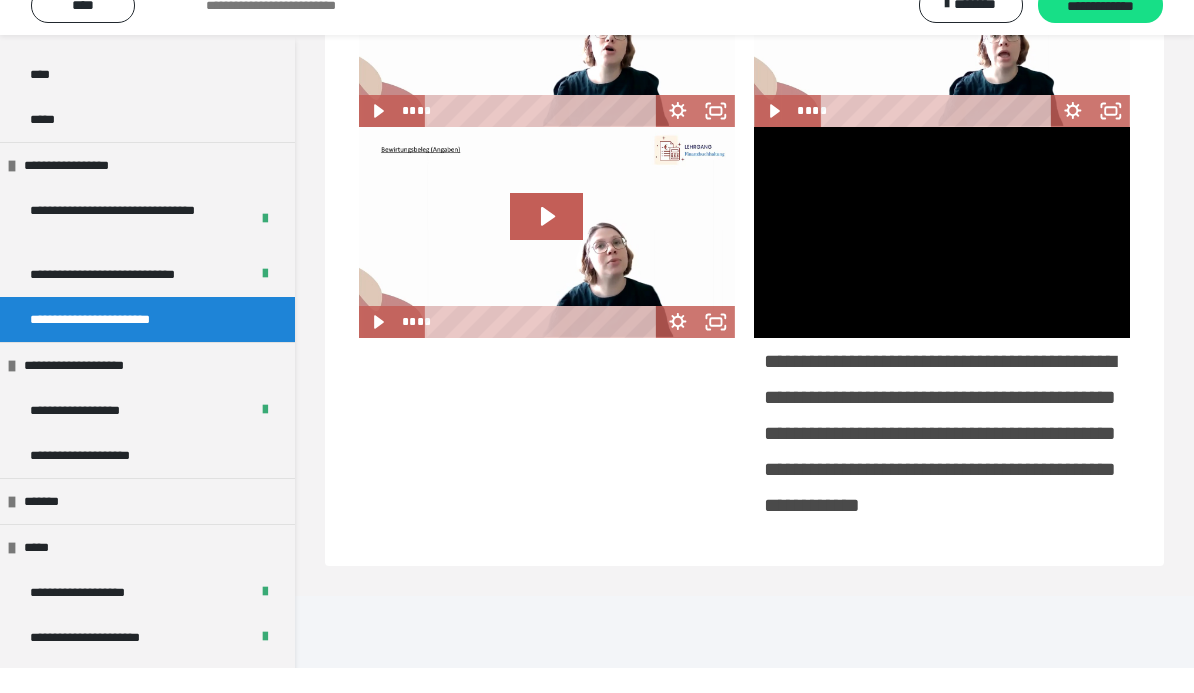 scroll, scrollTop: 413, scrollLeft: 0, axis: vertical 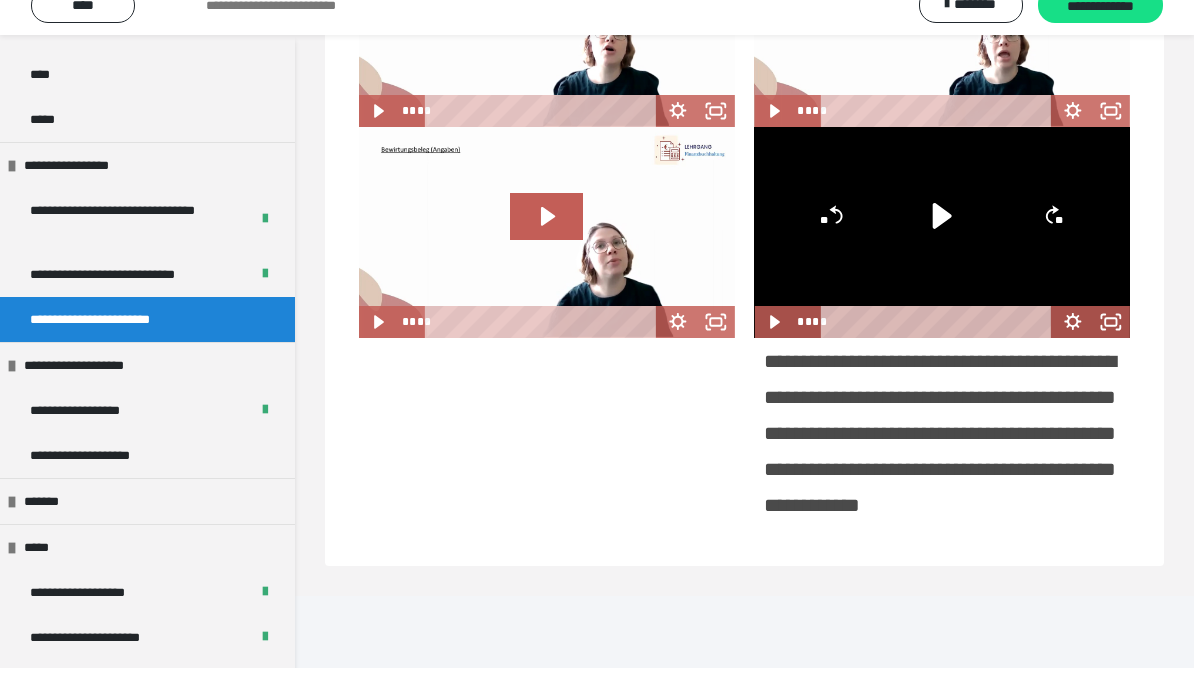 click 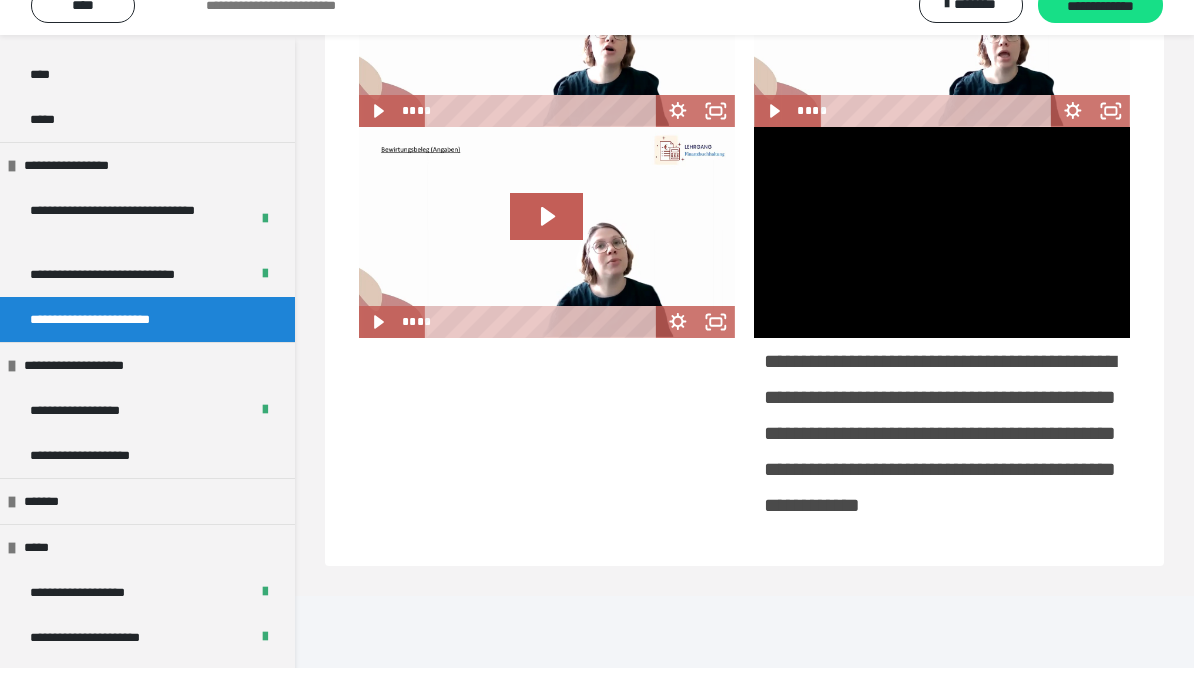 click on "**********" at bounding box center [1100, 31] 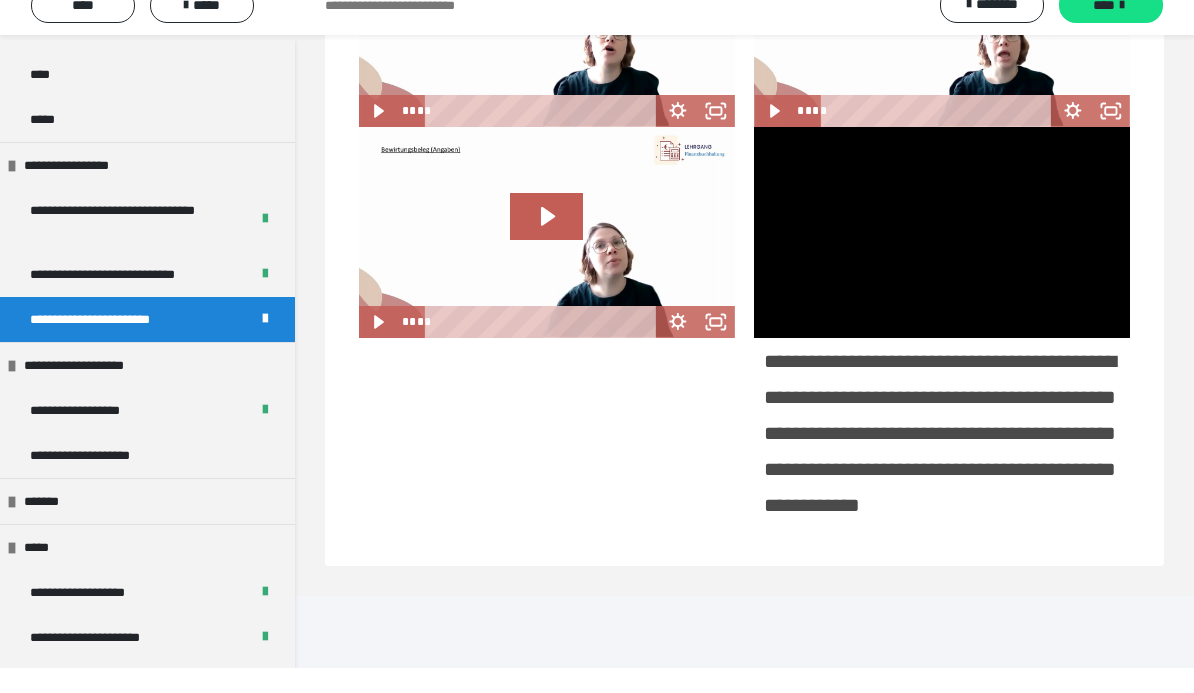 click at bounding box center [942, 257] 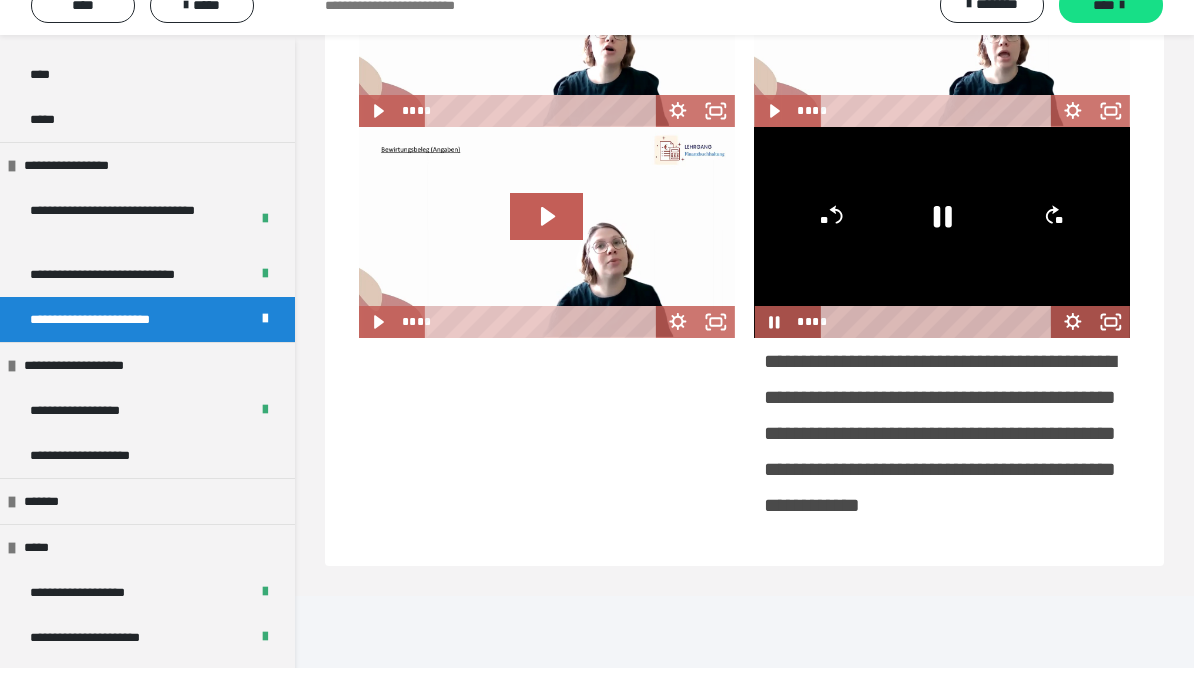 click 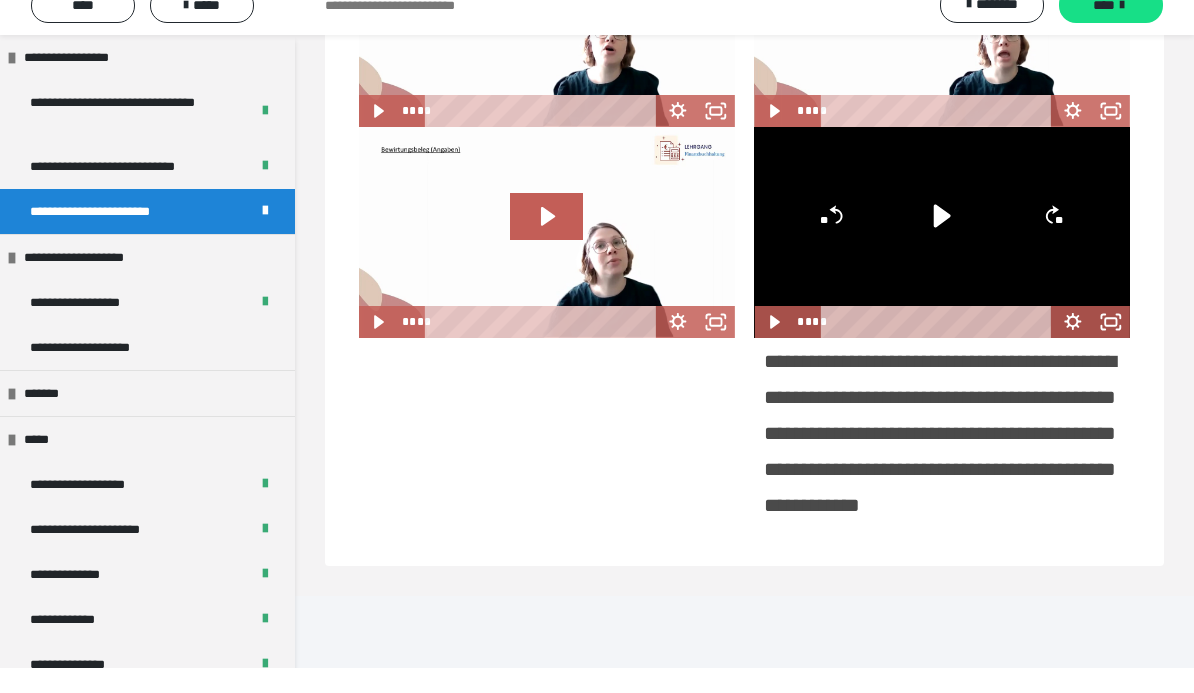 scroll, scrollTop: 1944, scrollLeft: 0, axis: vertical 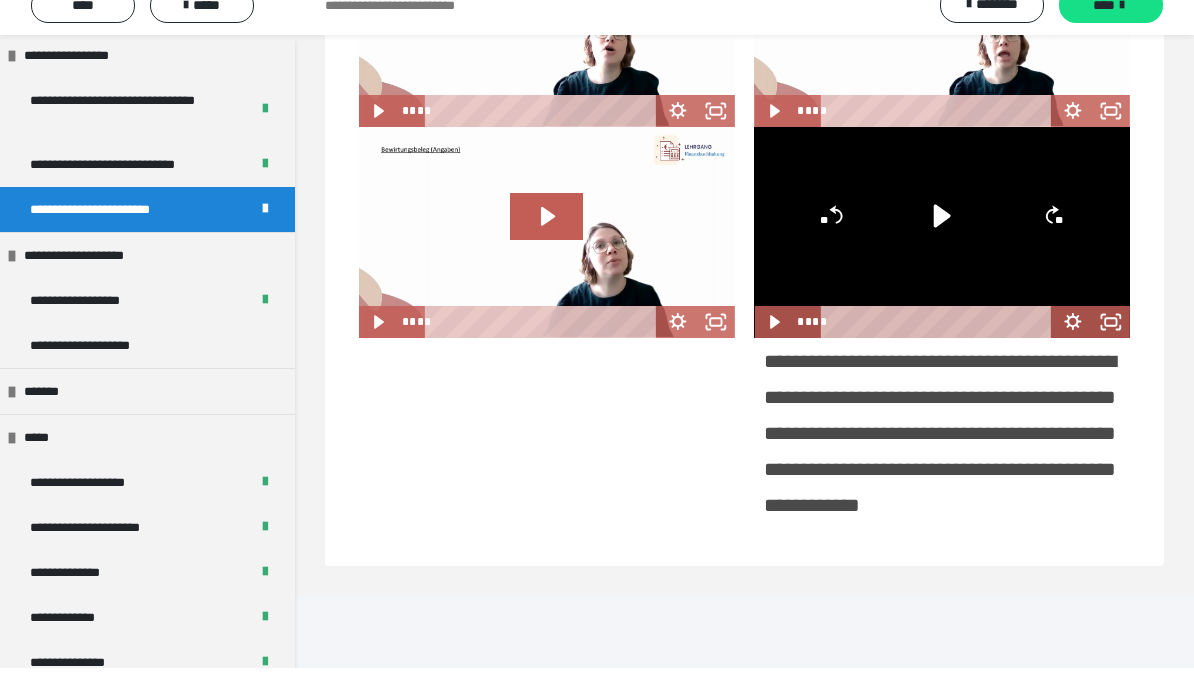 click on "**********" at bounding box center (147, 370) 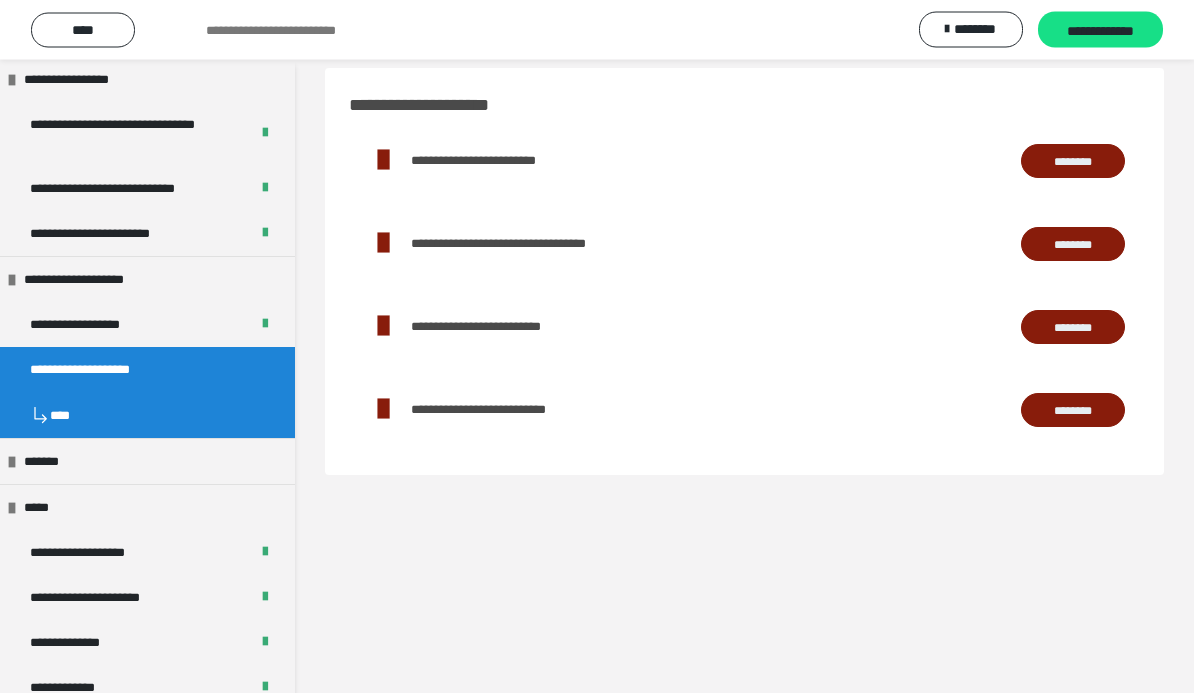 scroll, scrollTop: 0, scrollLeft: 0, axis: both 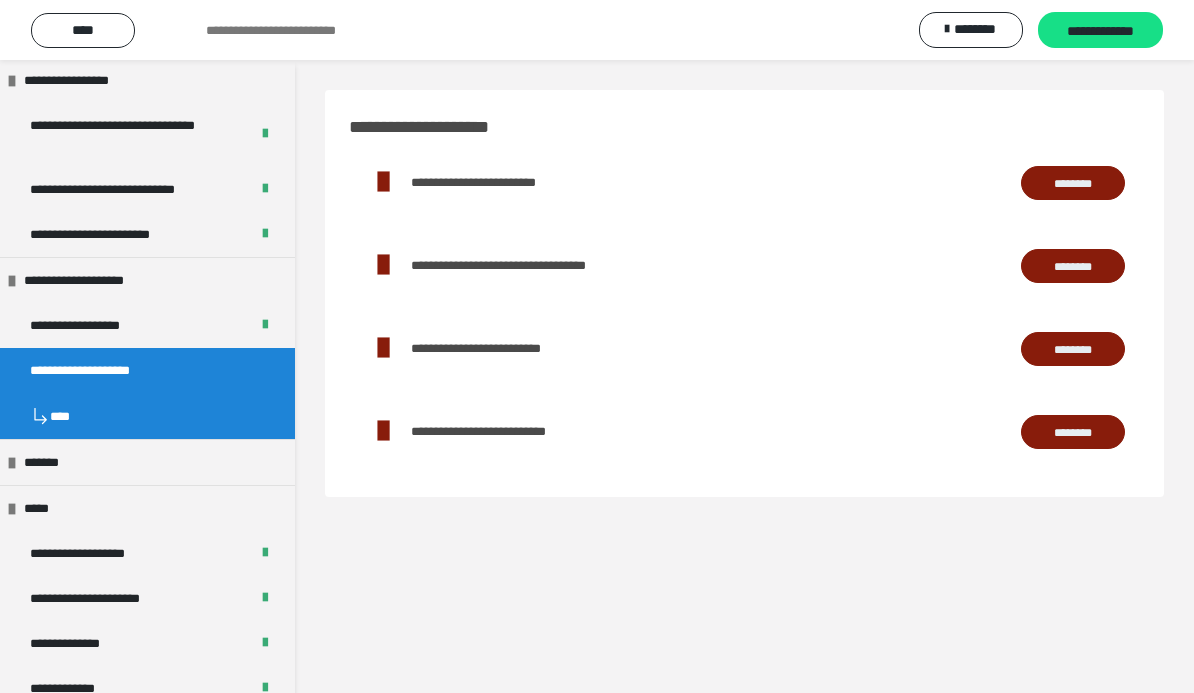 click on "*******" at bounding box center (147, 462) 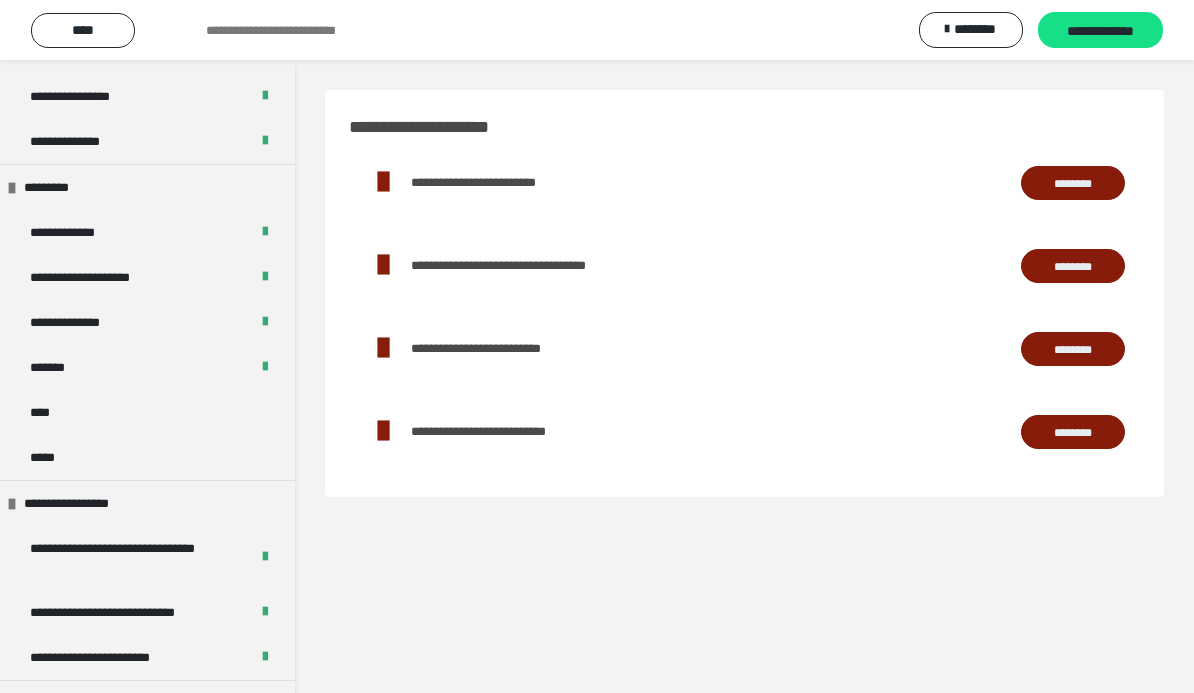 scroll, scrollTop: 1520, scrollLeft: 0, axis: vertical 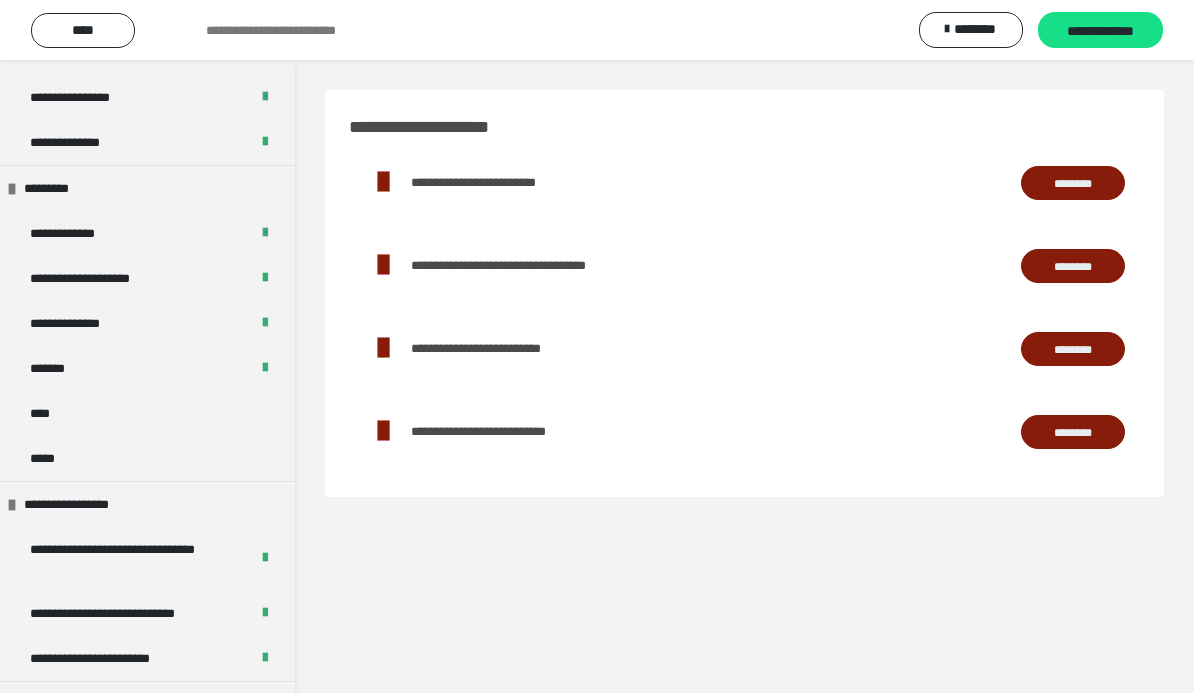 click on "****" at bounding box center (147, 413) 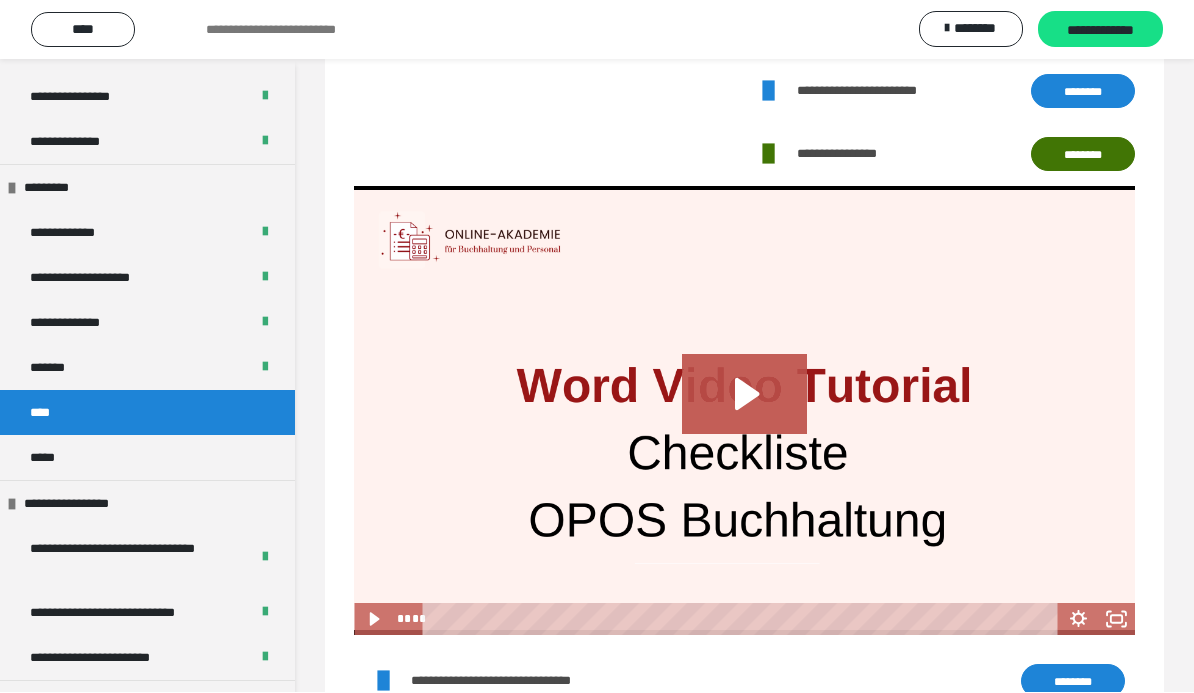 scroll, scrollTop: 1539, scrollLeft: 0, axis: vertical 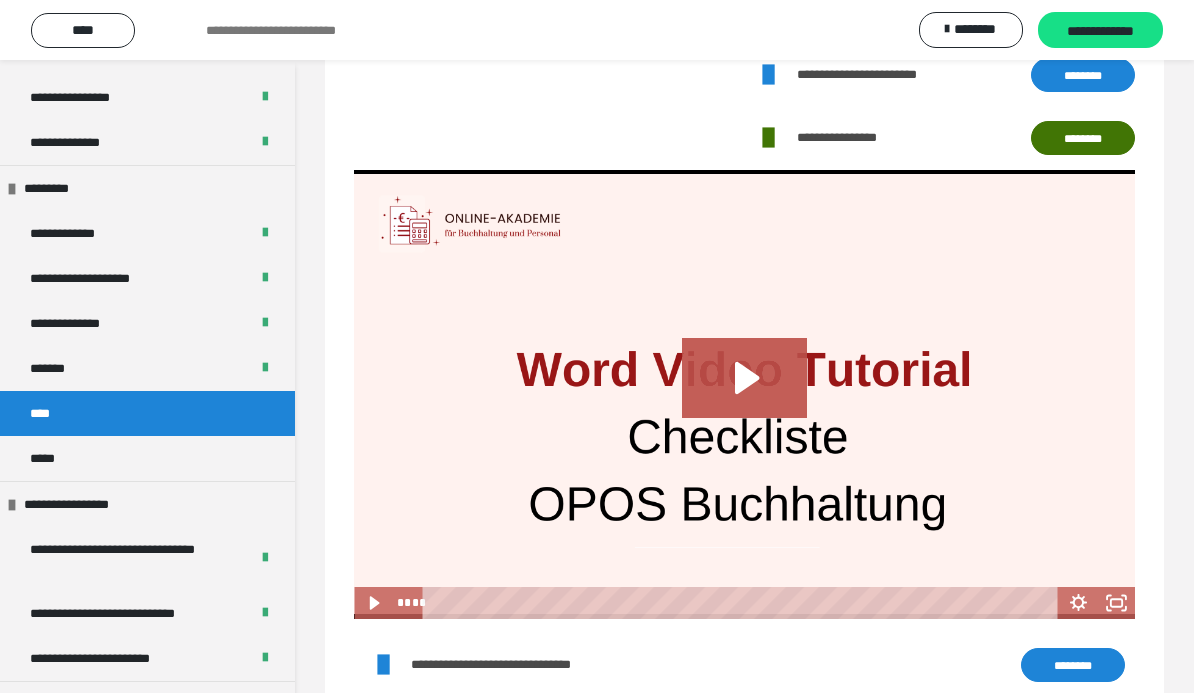 click on "*****" at bounding box center (147, 458) 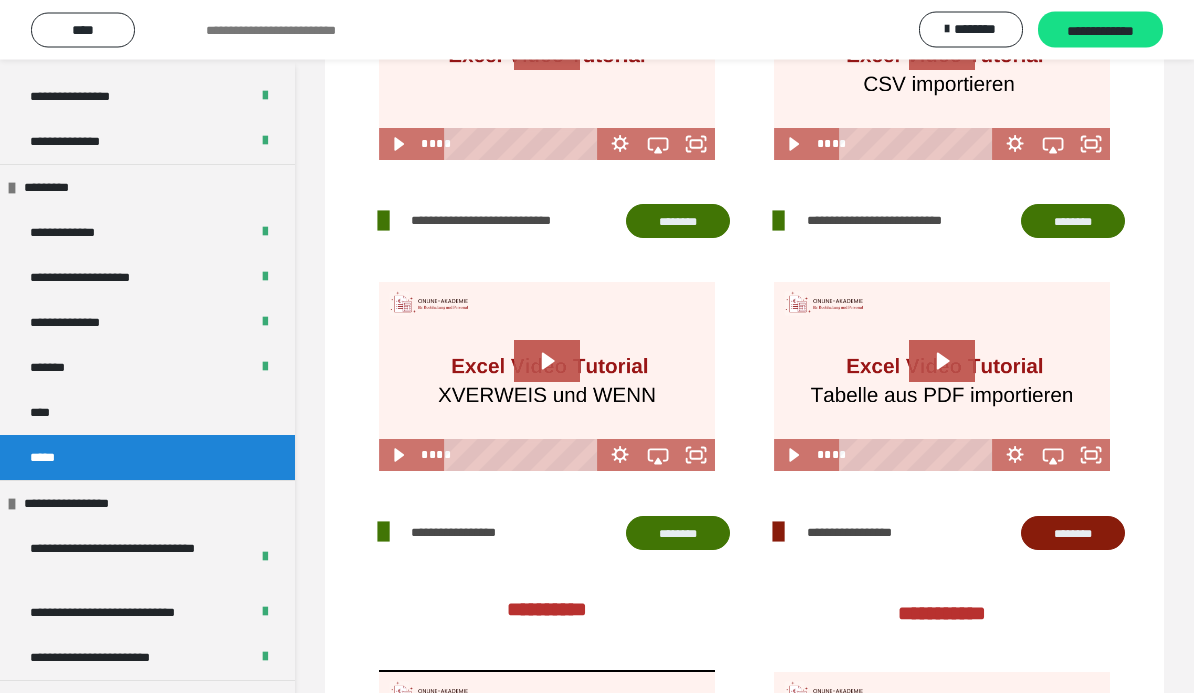 scroll, scrollTop: 1438, scrollLeft: 0, axis: vertical 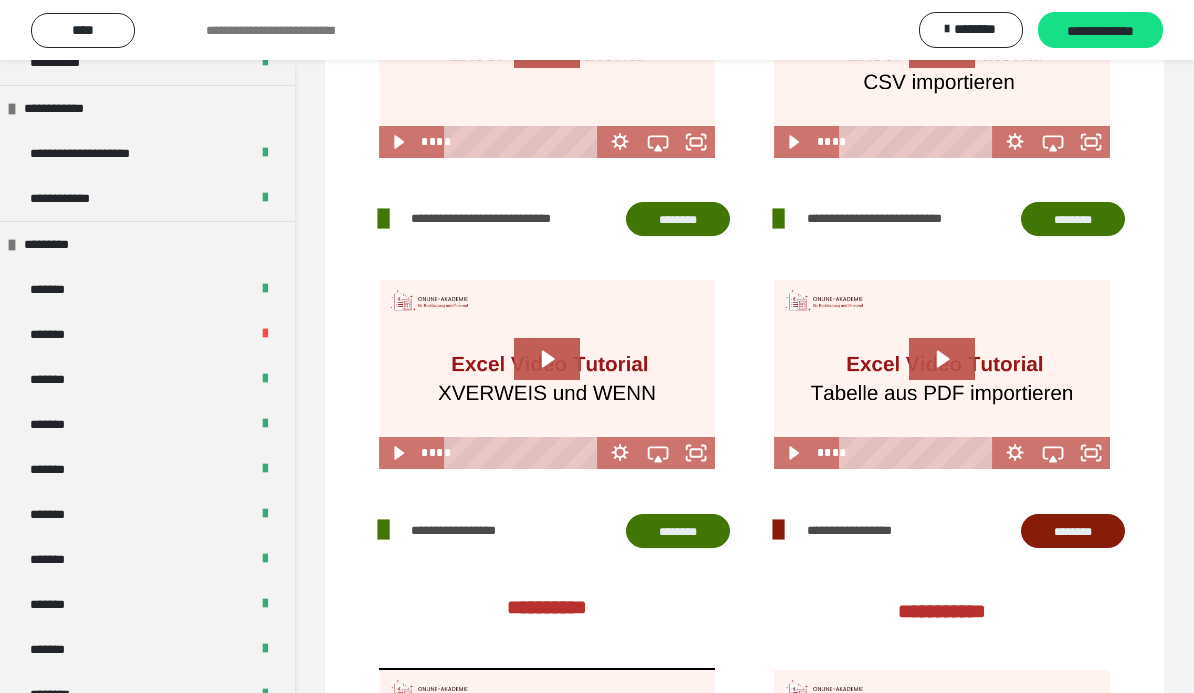 click on "*******" at bounding box center [147, 334] 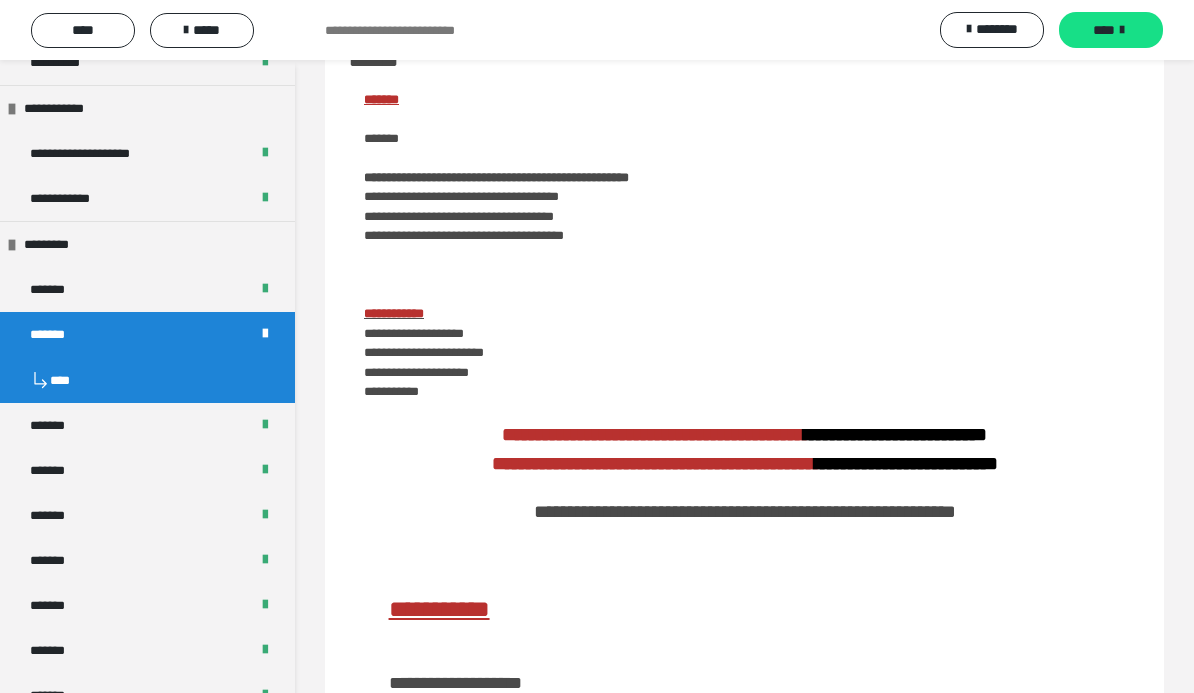 scroll, scrollTop: 652, scrollLeft: 0, axis: vertical 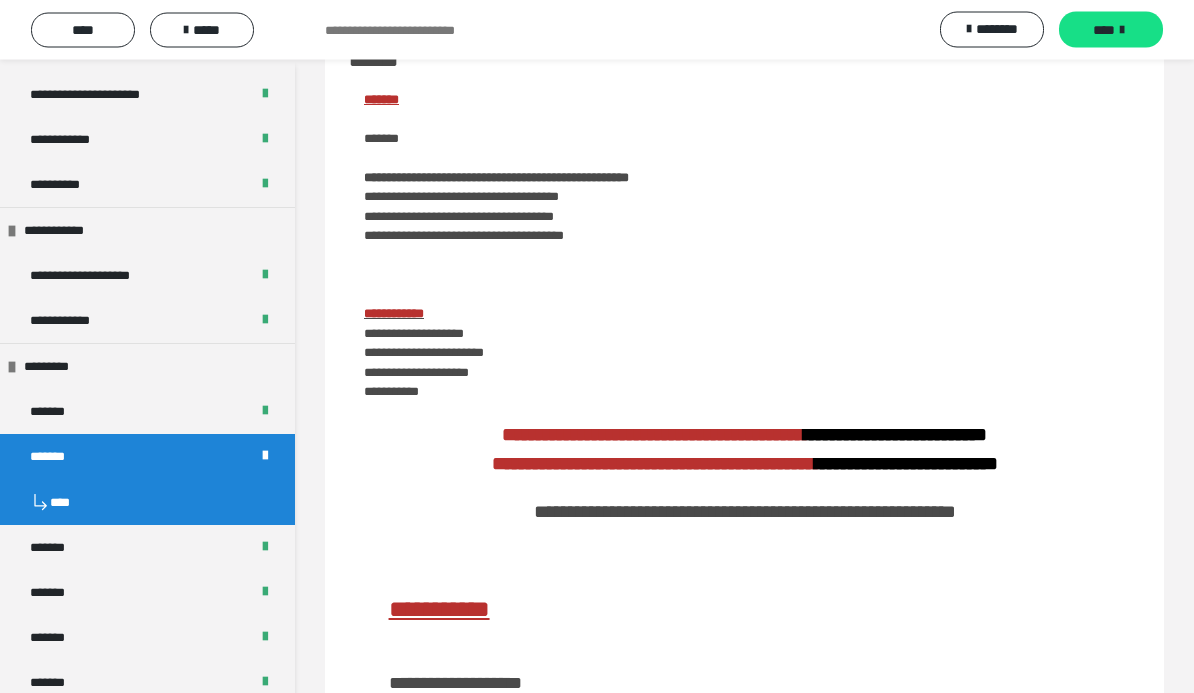 click on "*******" at bounding box center (147, 412) 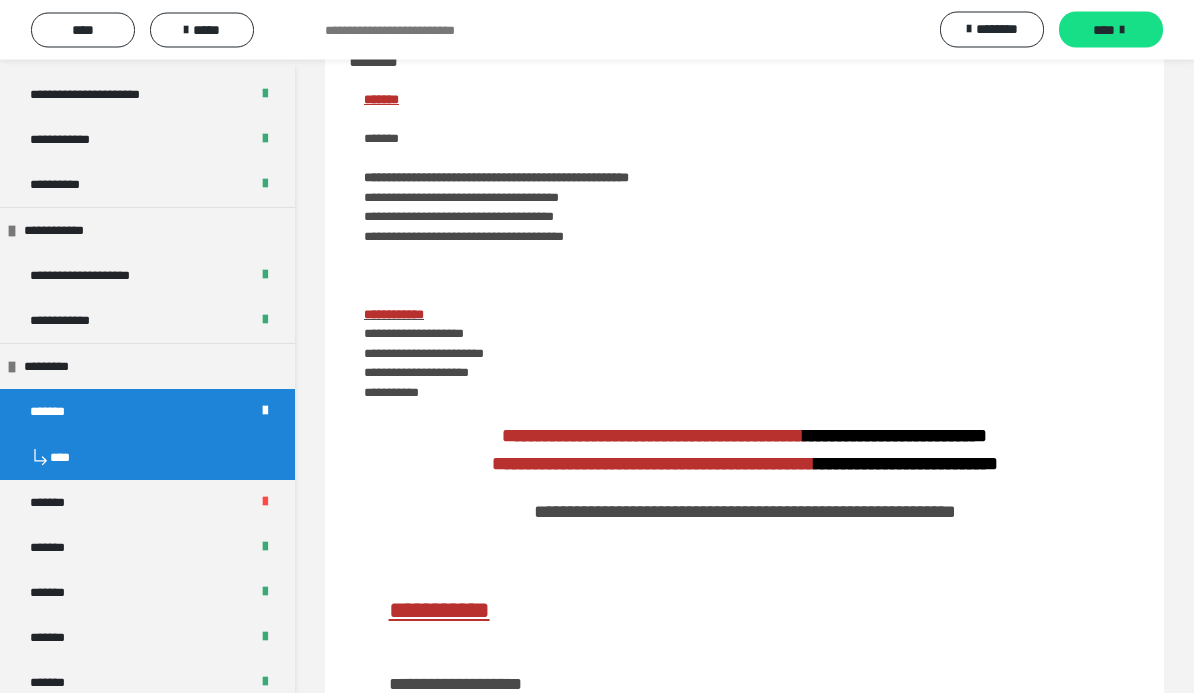 scroll, scrollTop: 653, scrollLeft: 0, axis: vertical 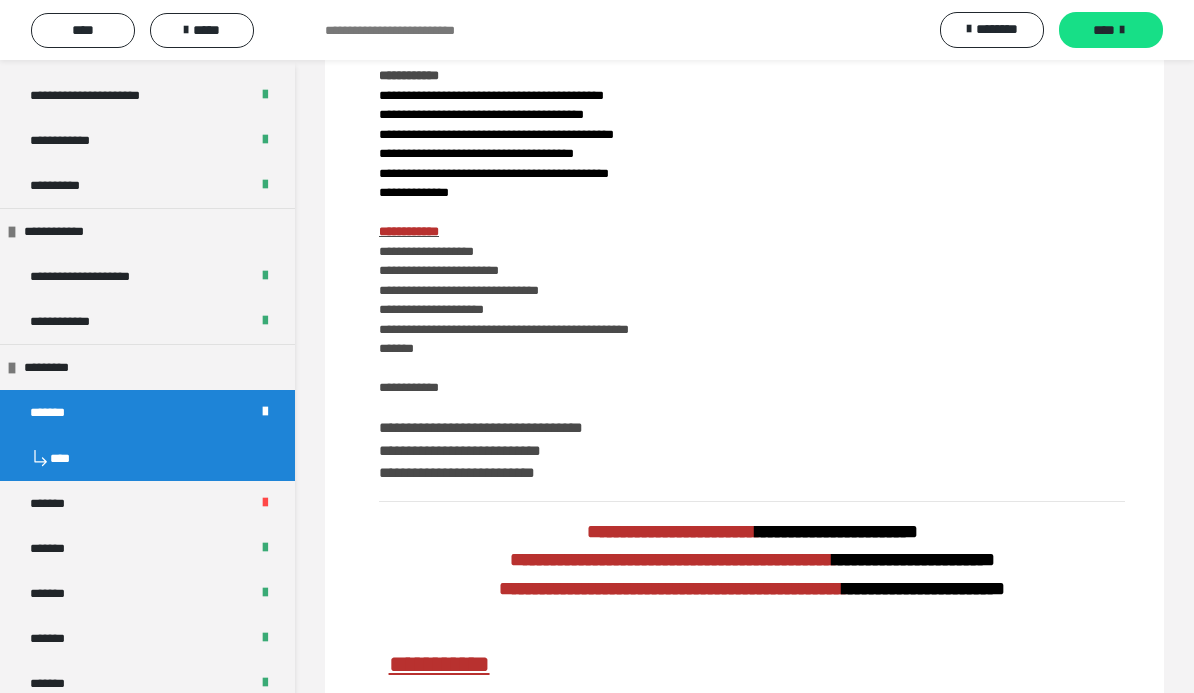 click on "*******" at bounding box center (147, 503) 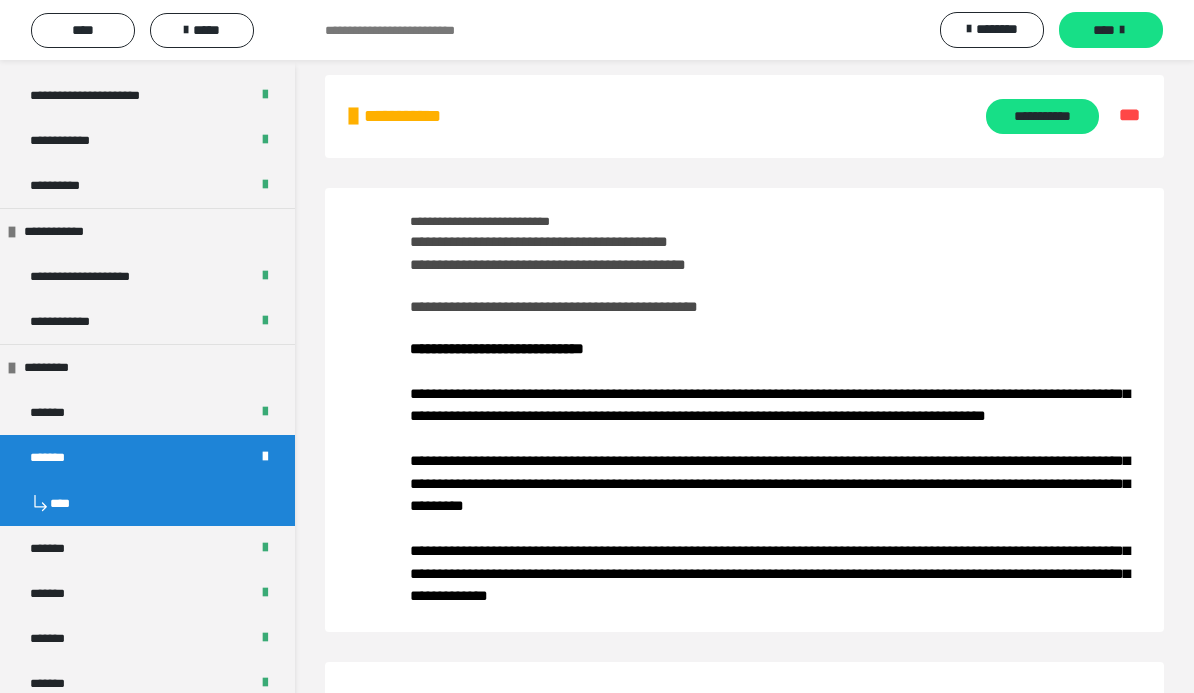 scroll, scrollTop: 0, scrollLeft: 0, axis: both 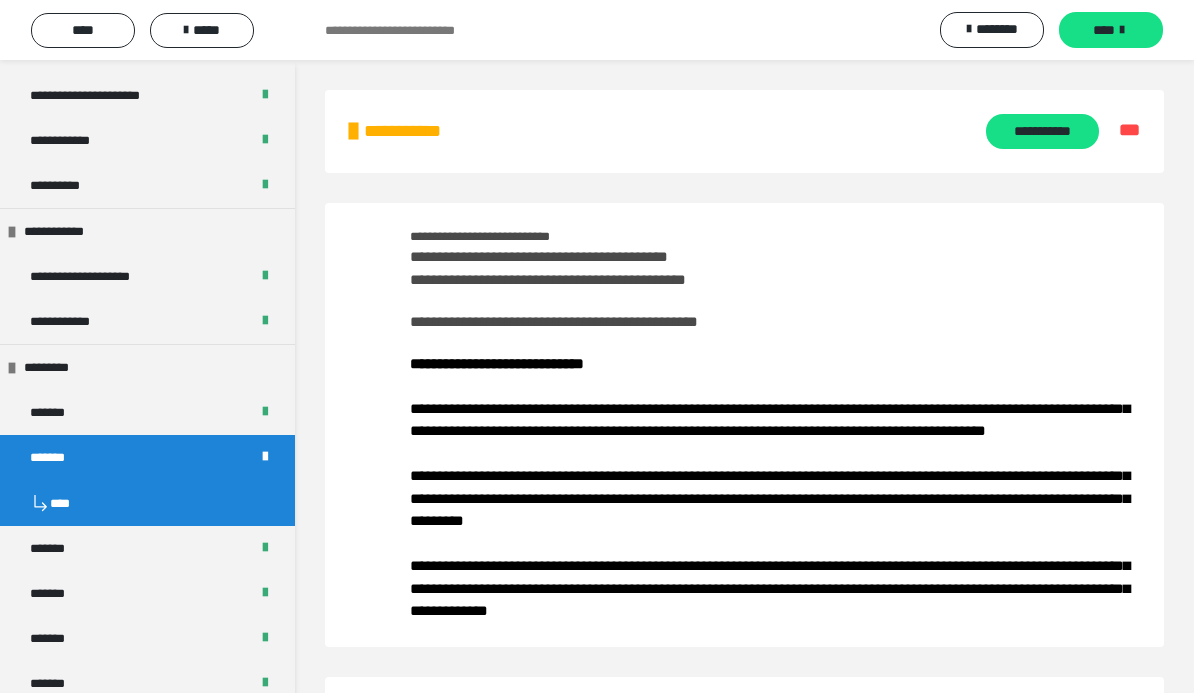 click on "**********" at bounding box center [1042, 131] 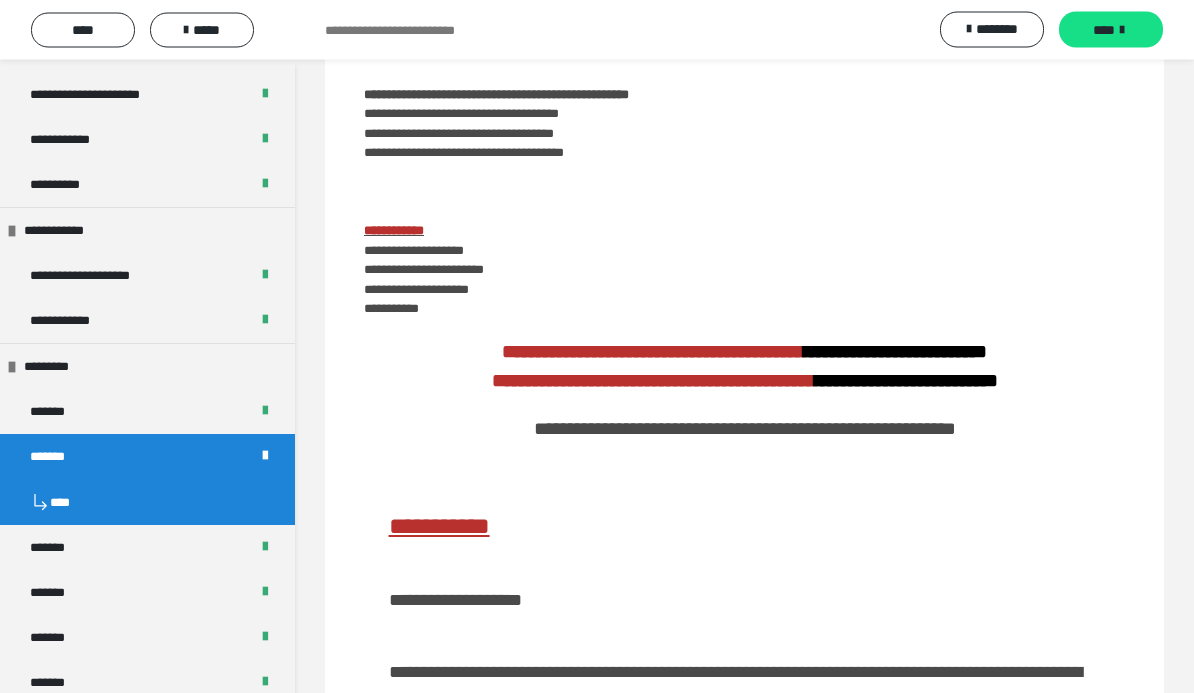 scroll, scrollTop: 1019, scrollLeft: 0, axis: vertical 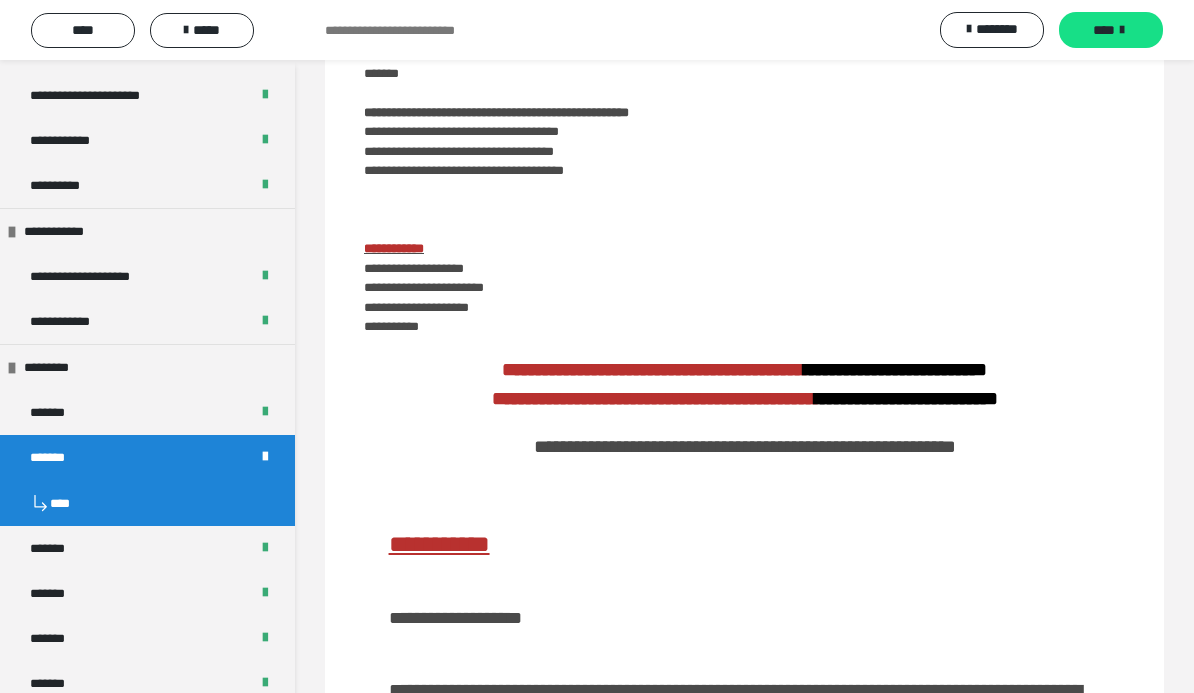 click on "*****" at bounding box center (202, 30) 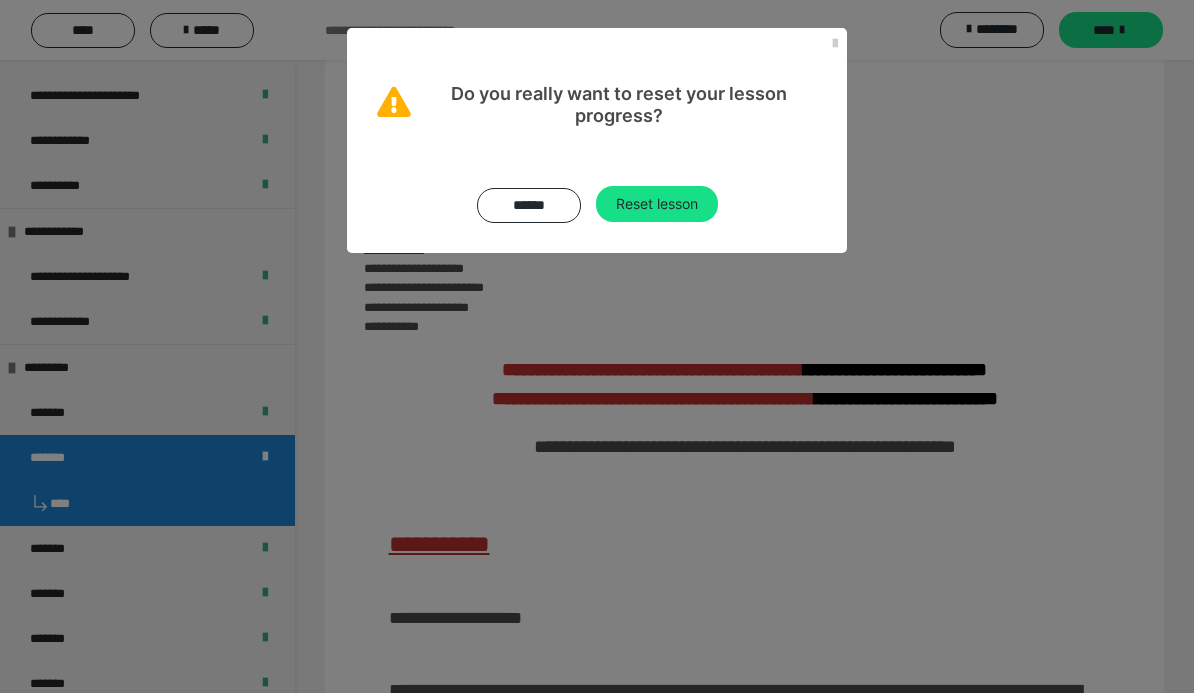click on "Reset lesson" at bounding box center (657, 204) 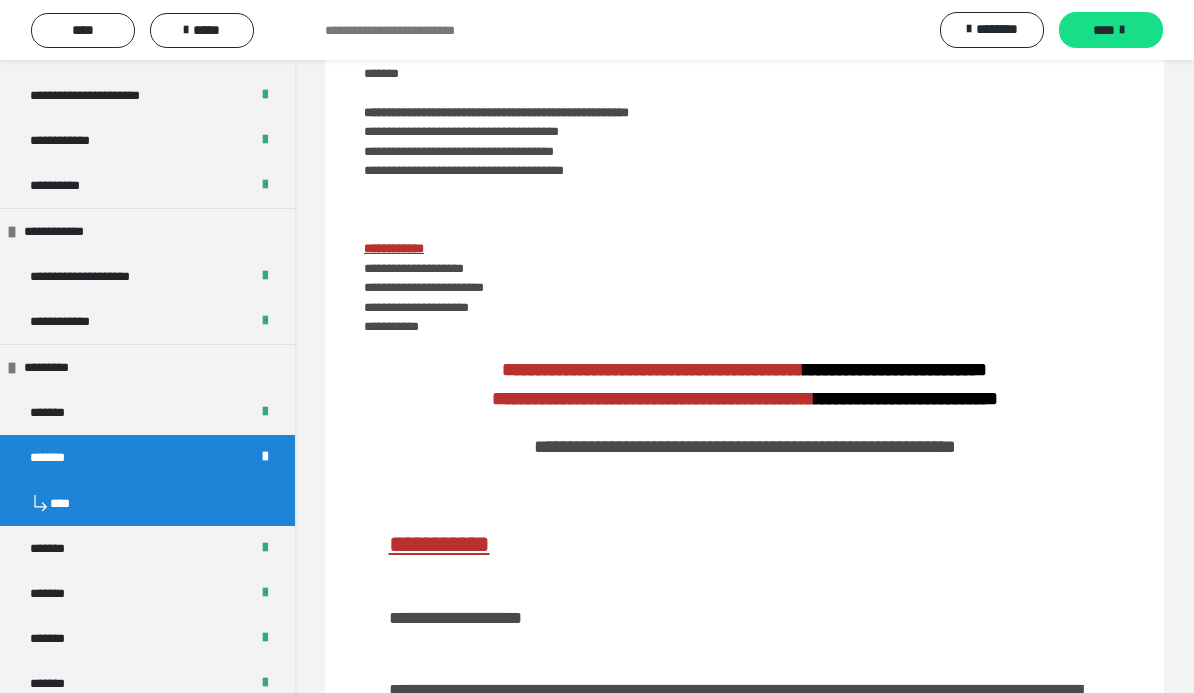 scroll, scrollTop: 92, scrollLeft: 0, axis: vertical 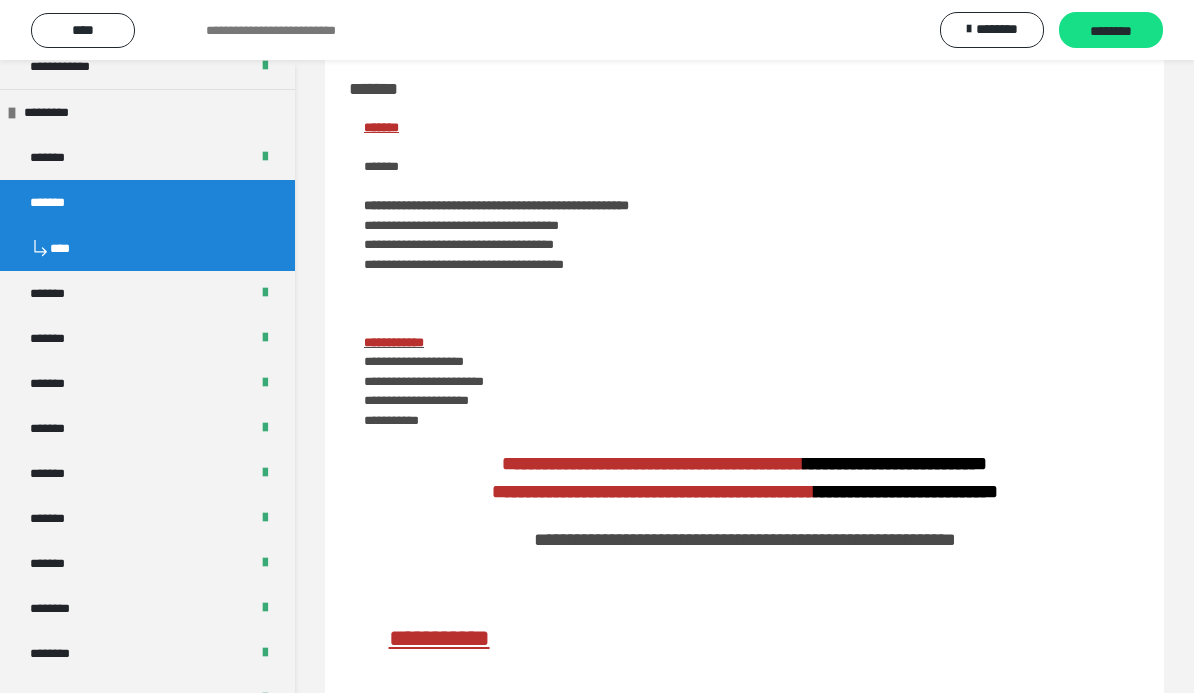 click on "********" at bounding box center (1111, 31) 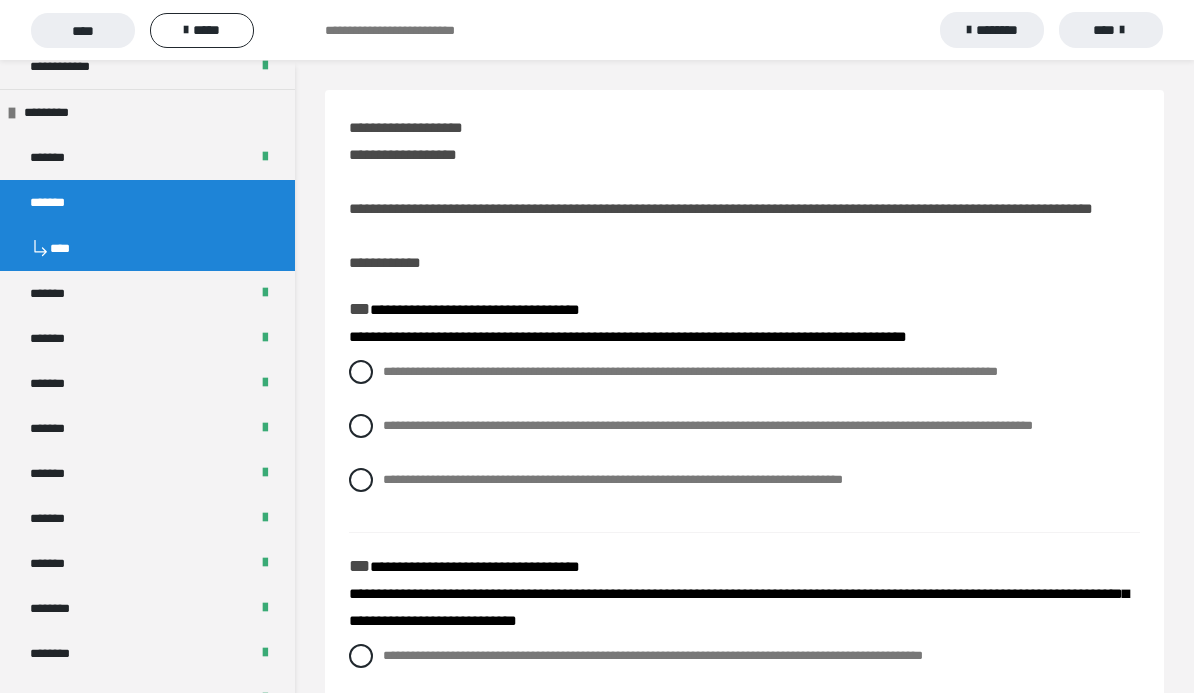 click at bounding box center (361, 372) 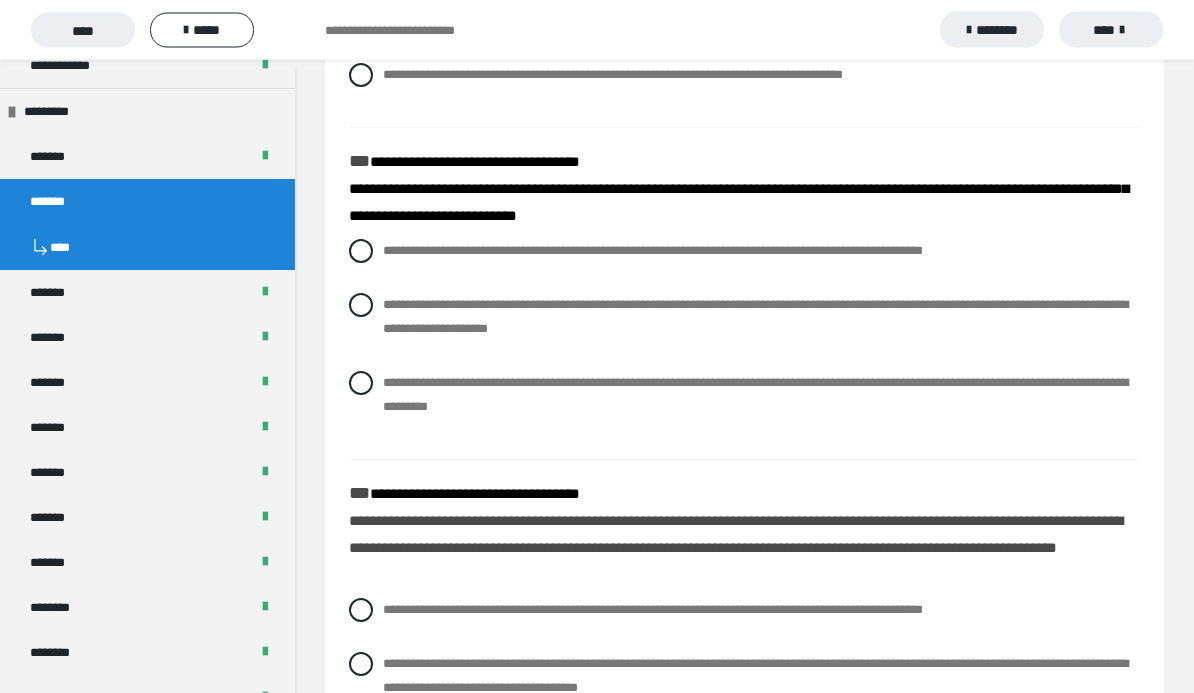 scroll, scrollTop: 407, scrollLeft: 0, axis: vertical 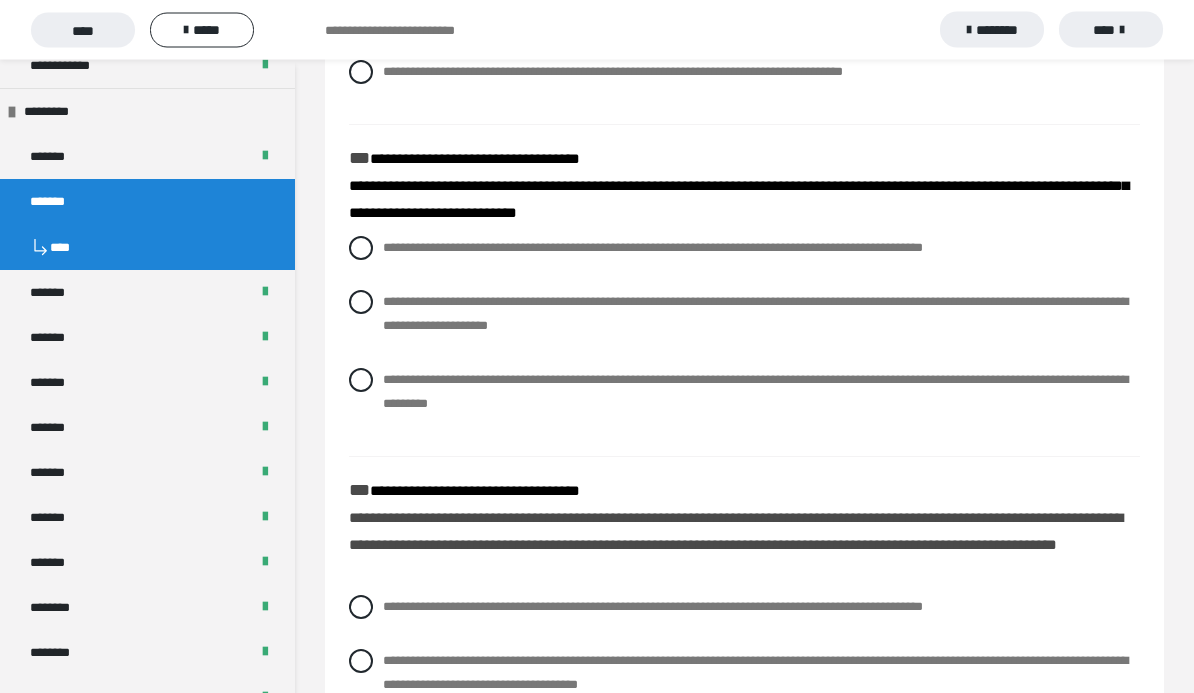 click at bounding box center [361, 381] 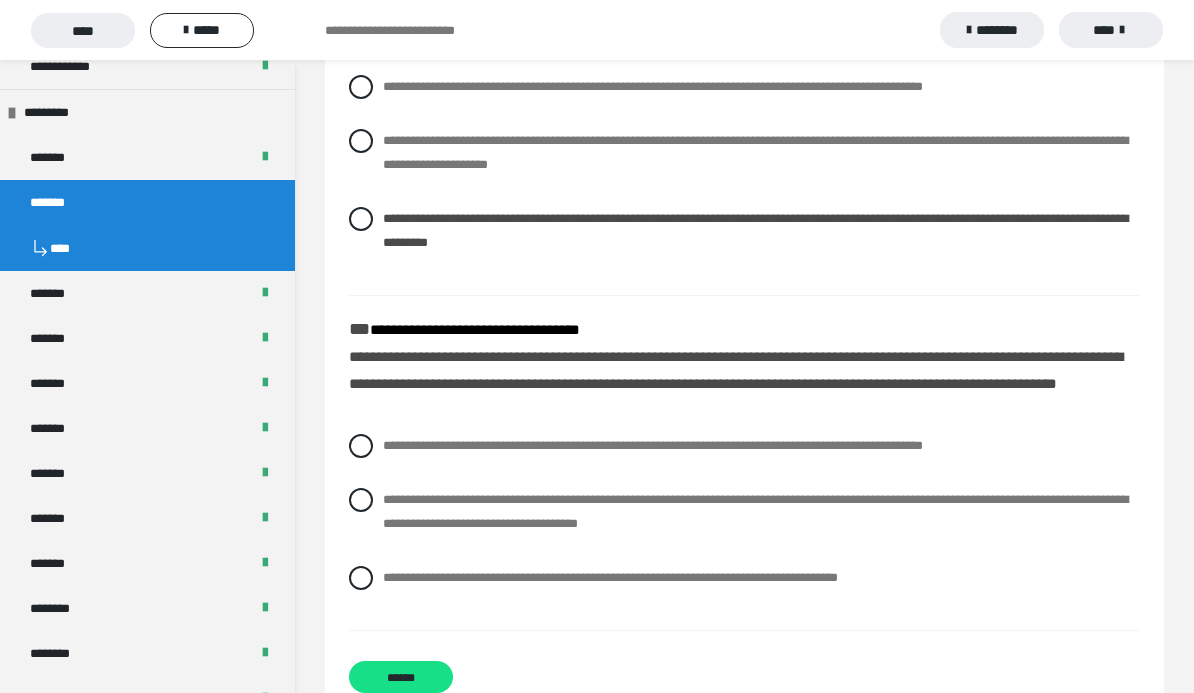 scroll, scrollTop: 607, scrollLeft: 0, axis: vertical 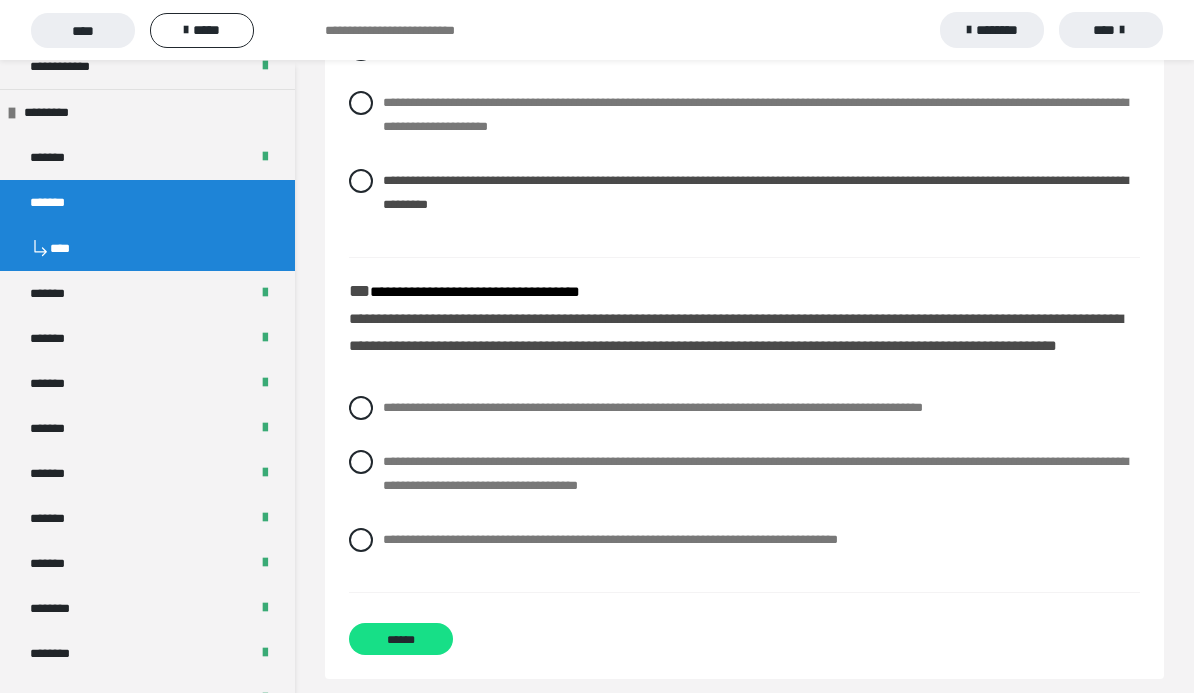 click at bounding box center [361, 462] 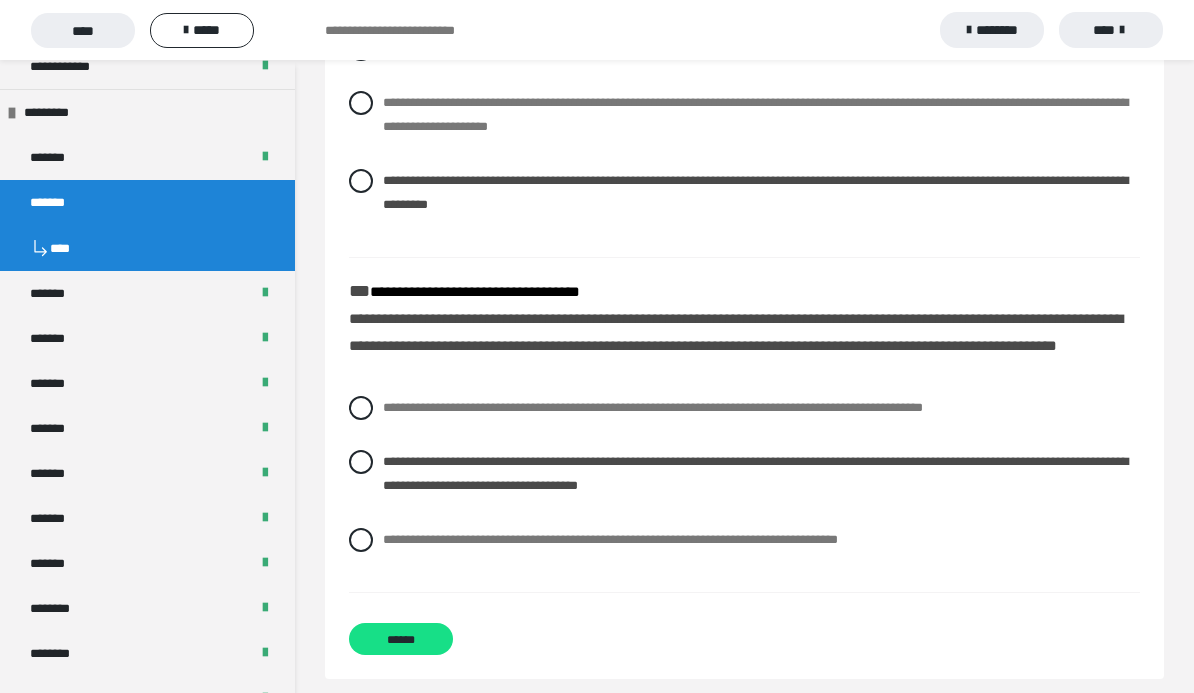 click on "******" at bounding box center [401, 639] 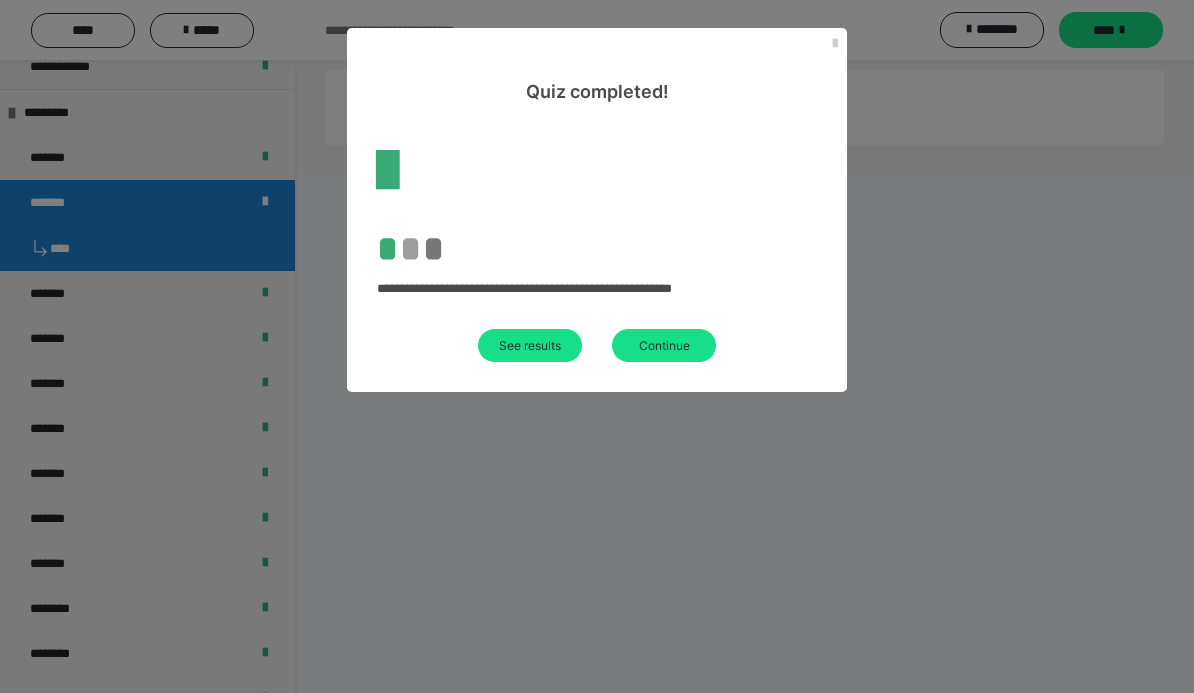 scroll, scrollTop: 85, scrollLeft: 0, axis: vertical 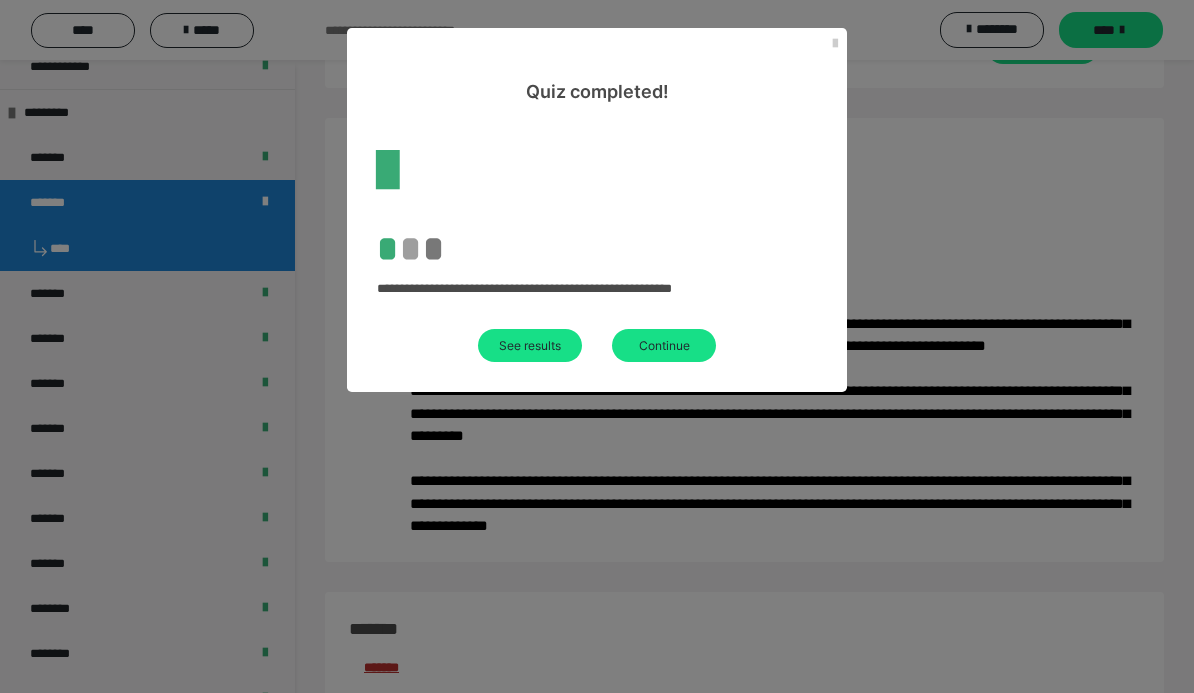 click on "See results" at bounding box center [530, 345] 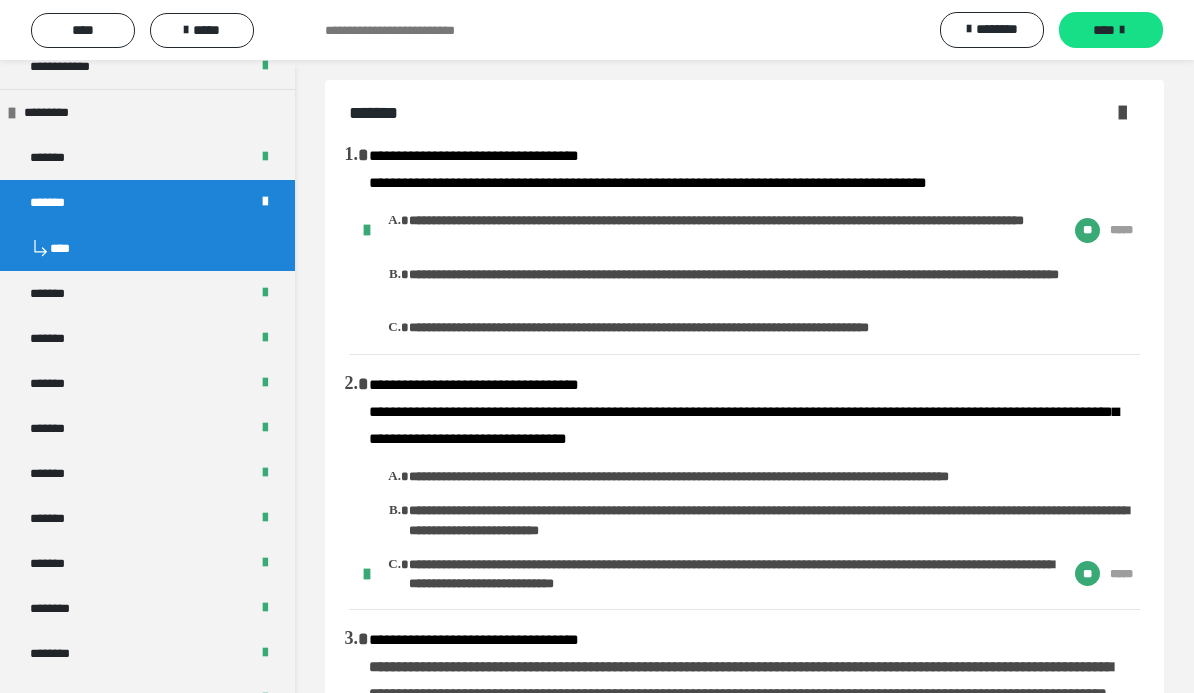 scroll, scrollTop: 0, scrollLeft: 0, axis: both 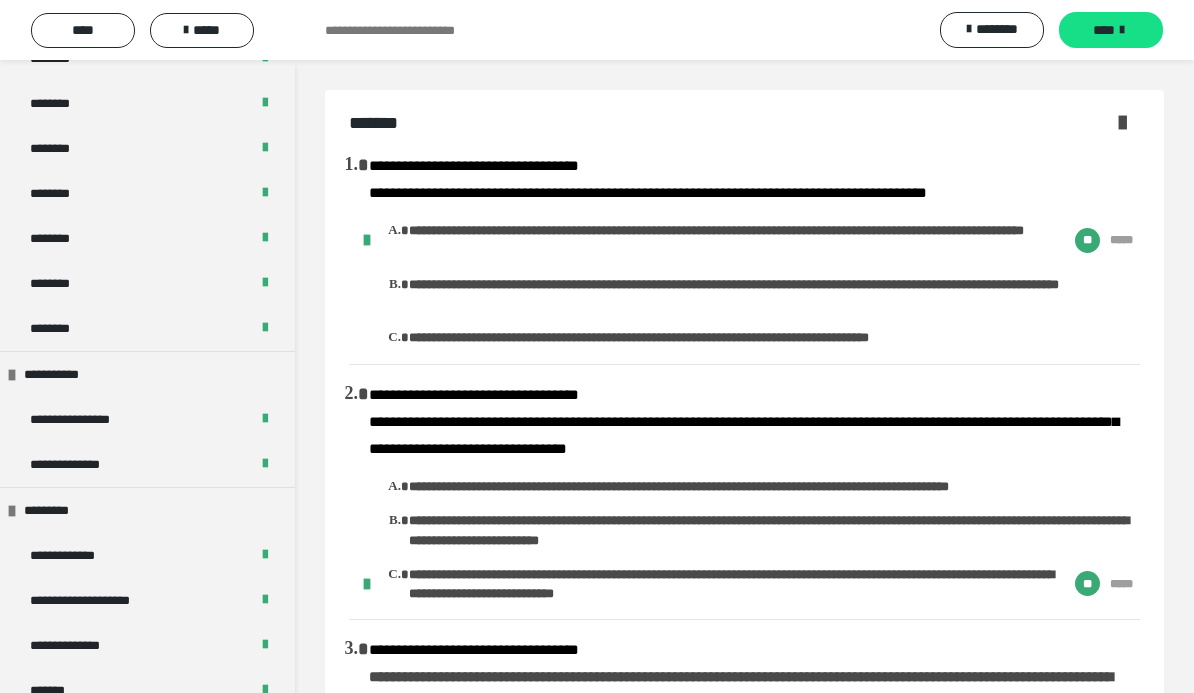 click on "********" at bounding box center [147, 328] 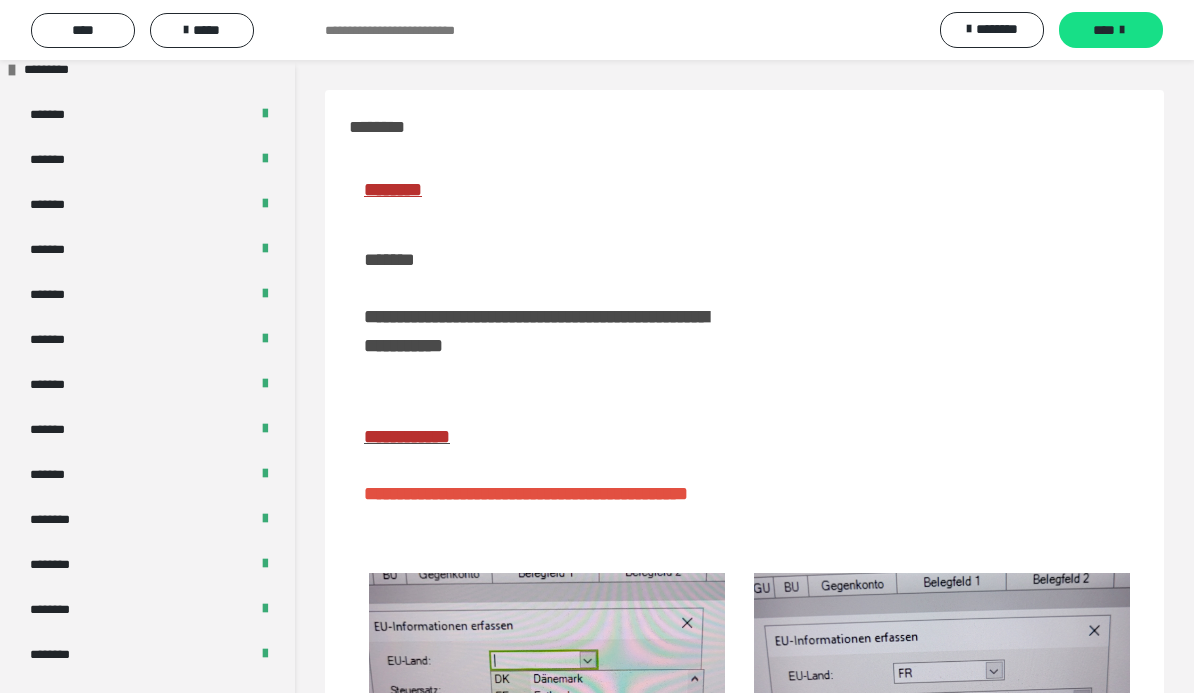 scroll, scrollTop: 708, scrollLeft: 0, axis: vertical 